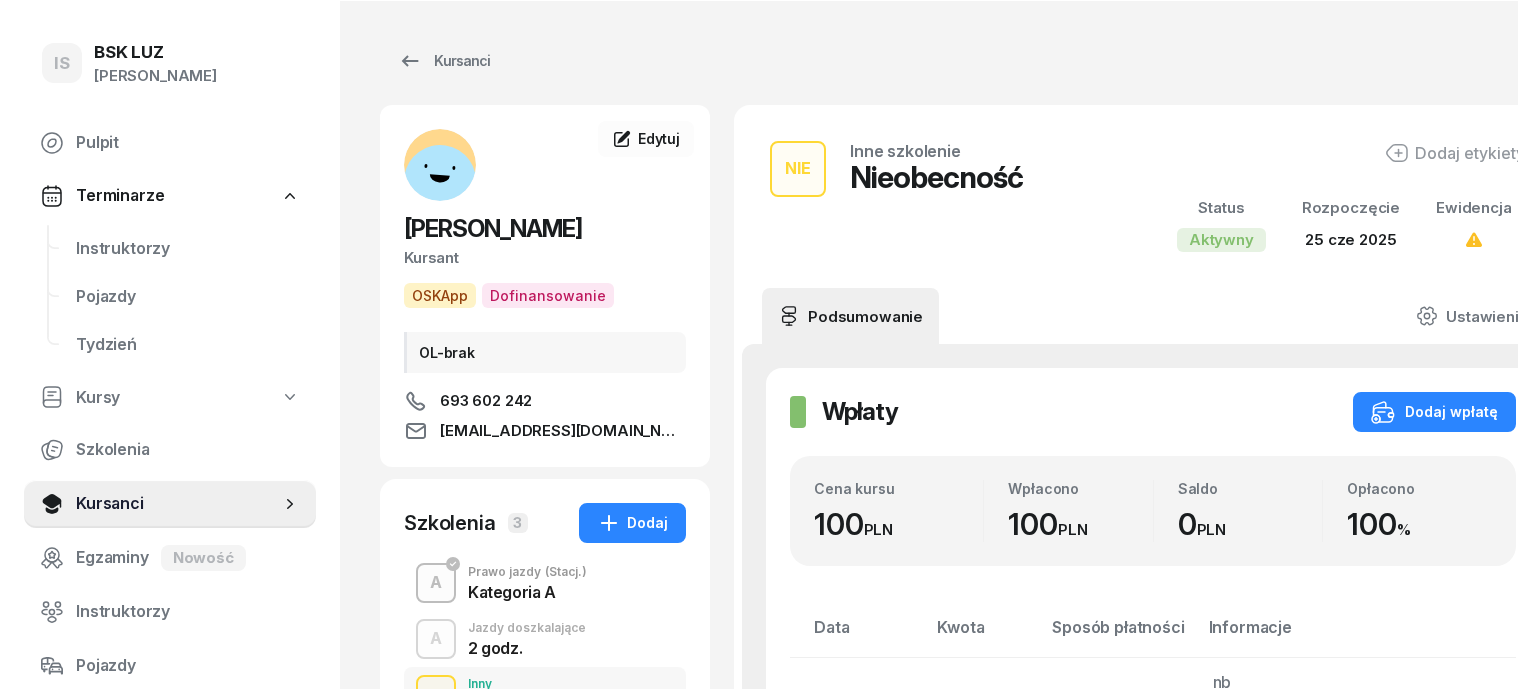 scroll, scrollTop: 0, scrollLeft: 0, axis: both 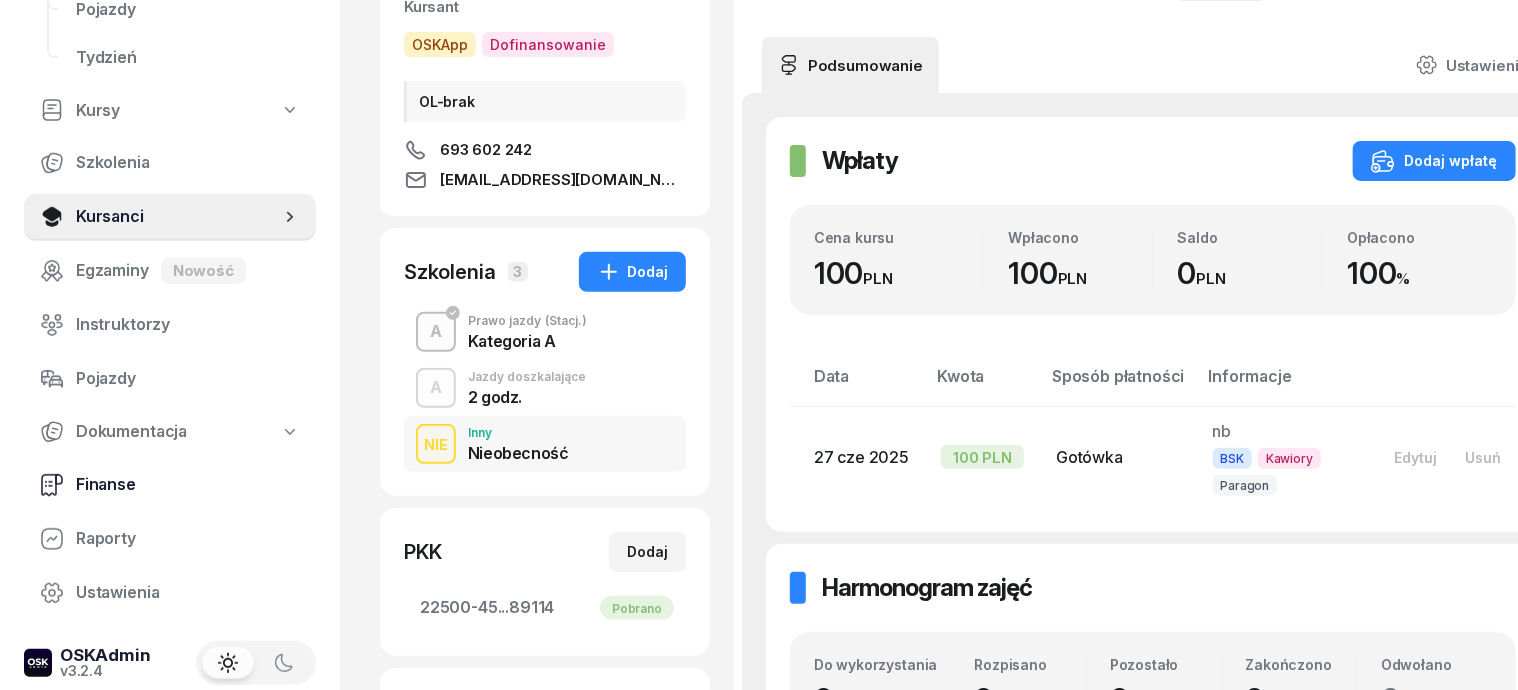 click 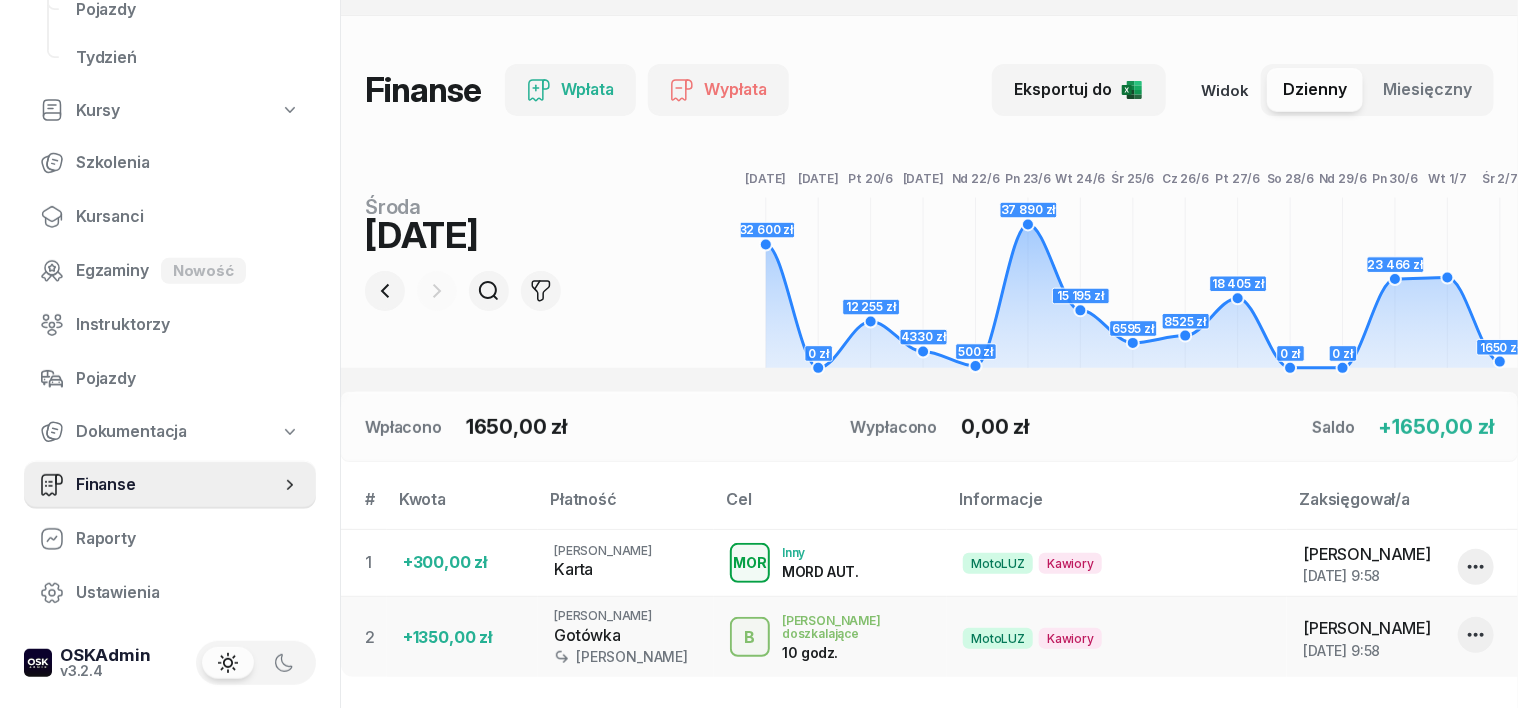scroll, scrollTop: 250, scrollLeft: 0, axis: vertical 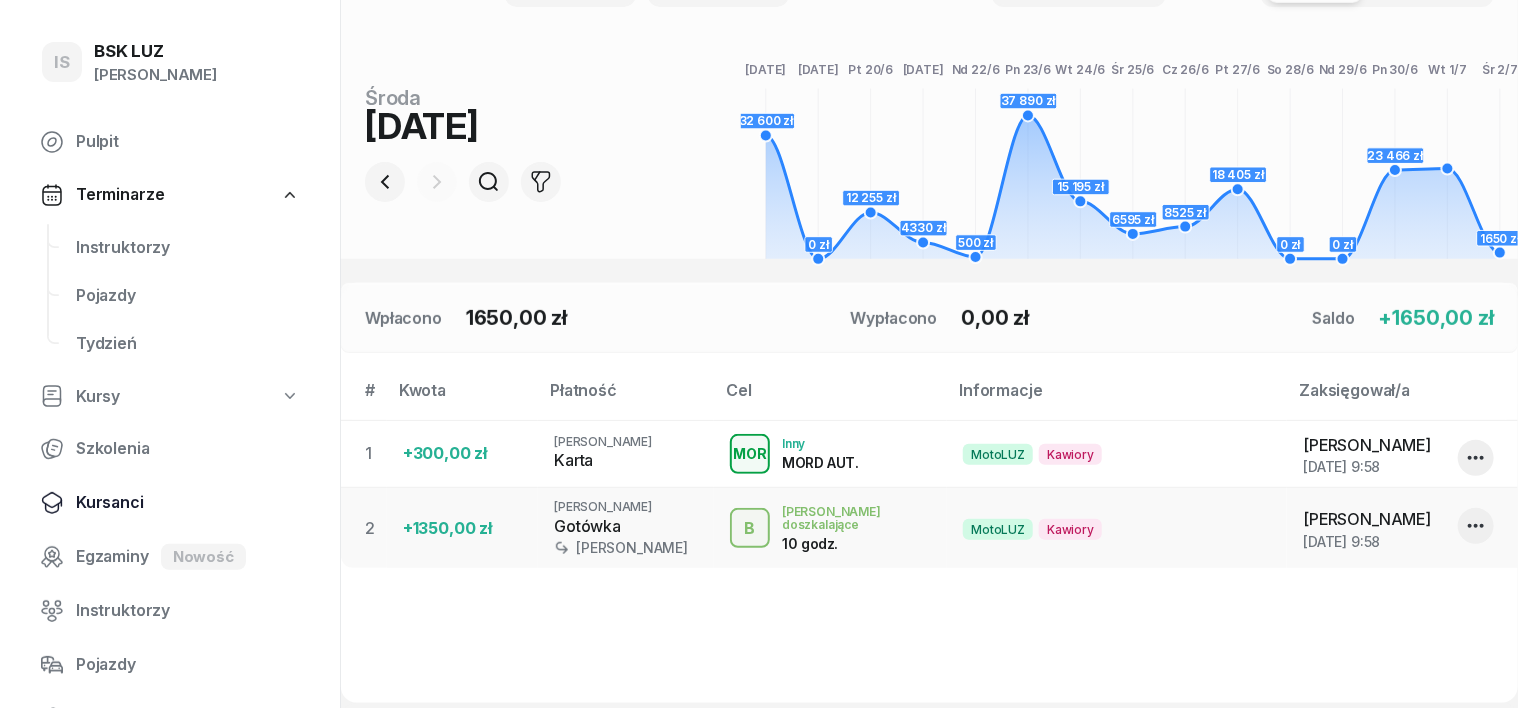 click on "Kursanci" at bounding box center (188, 503) 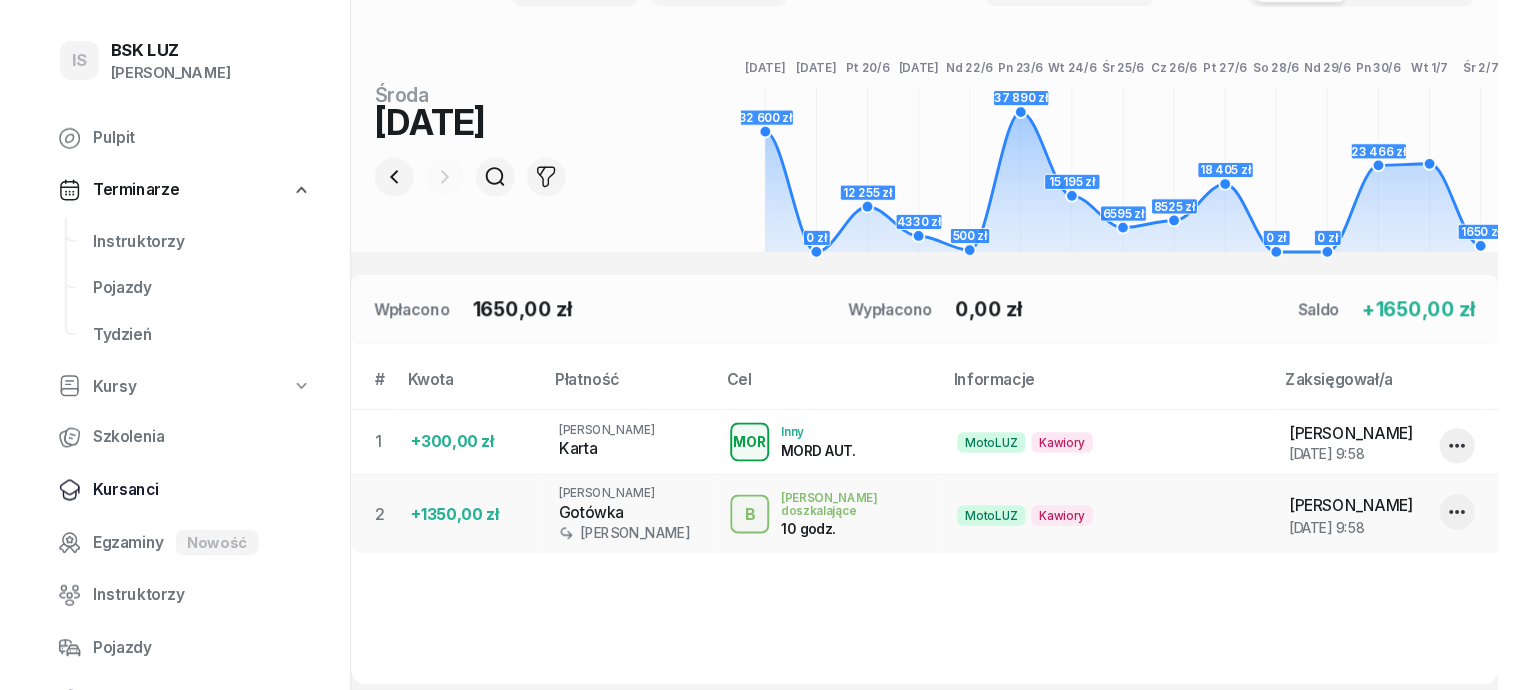 scroll, scrollTop: 0, scrollLeft: 0, axis: both 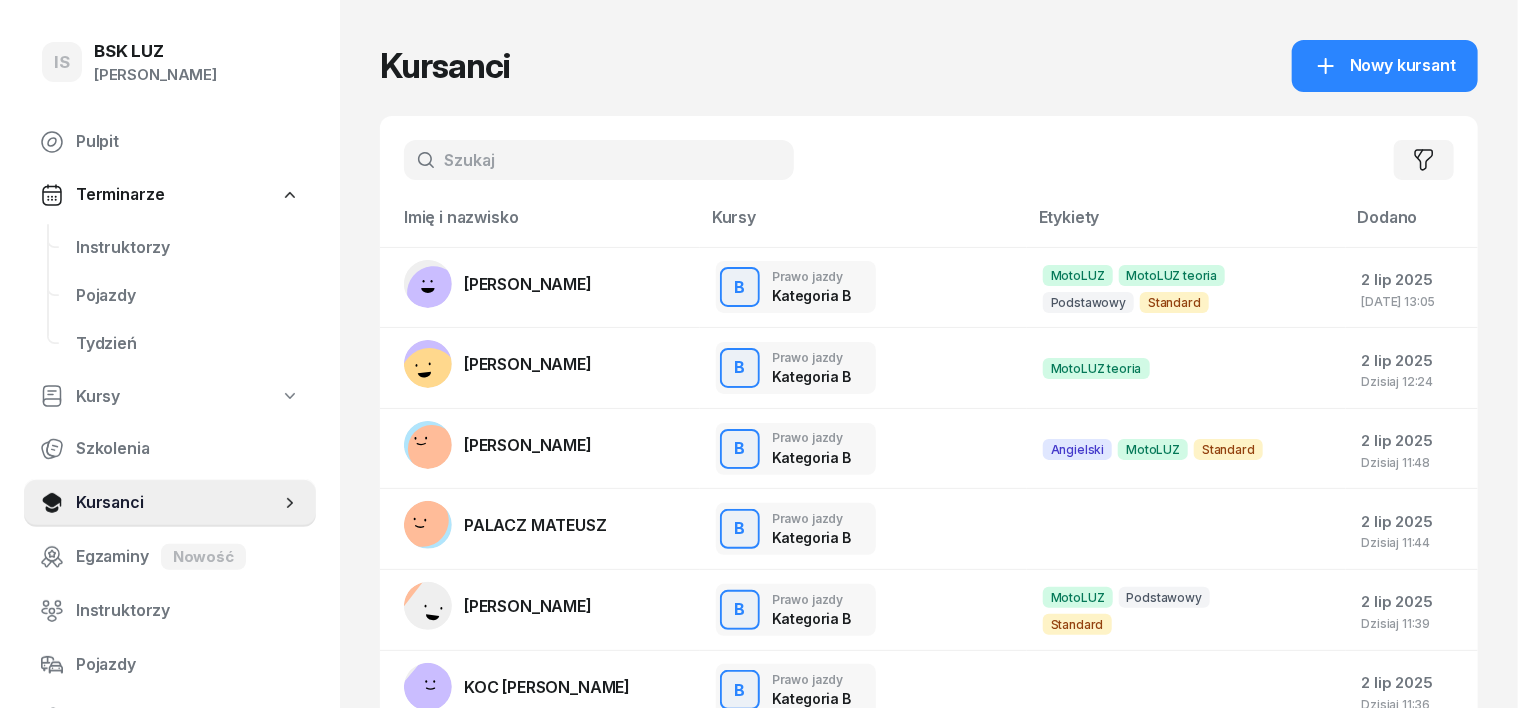 click at bounding box center [599, 160] 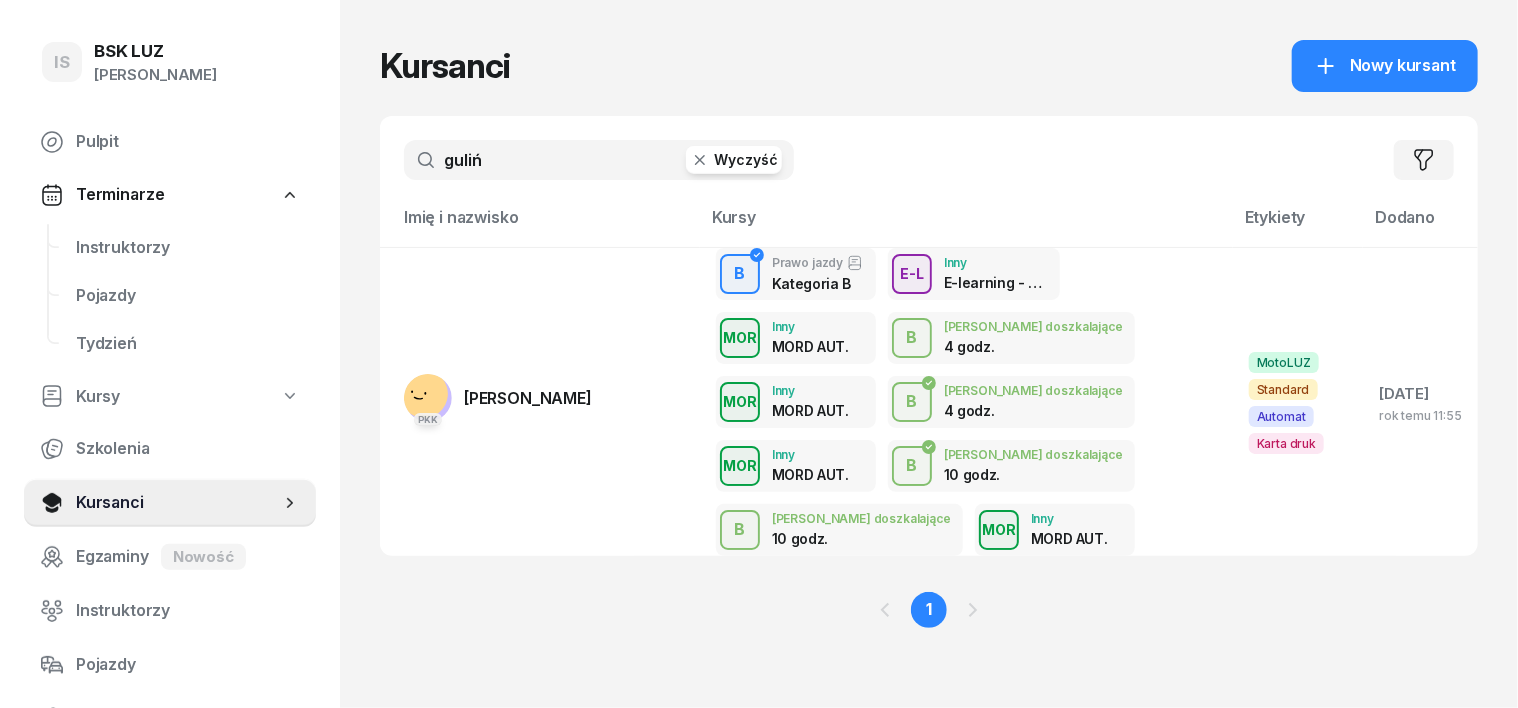 type on "guliń" 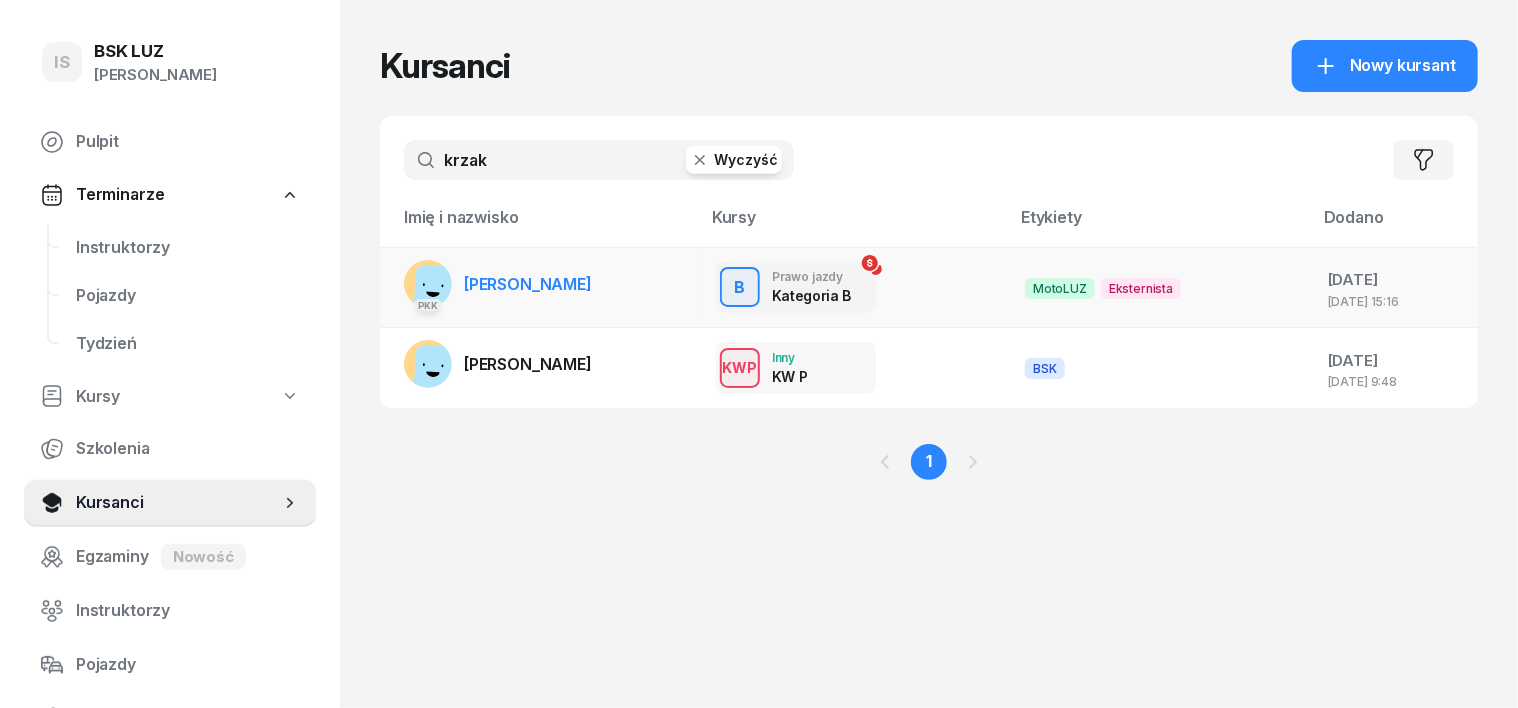 type on "krzak" 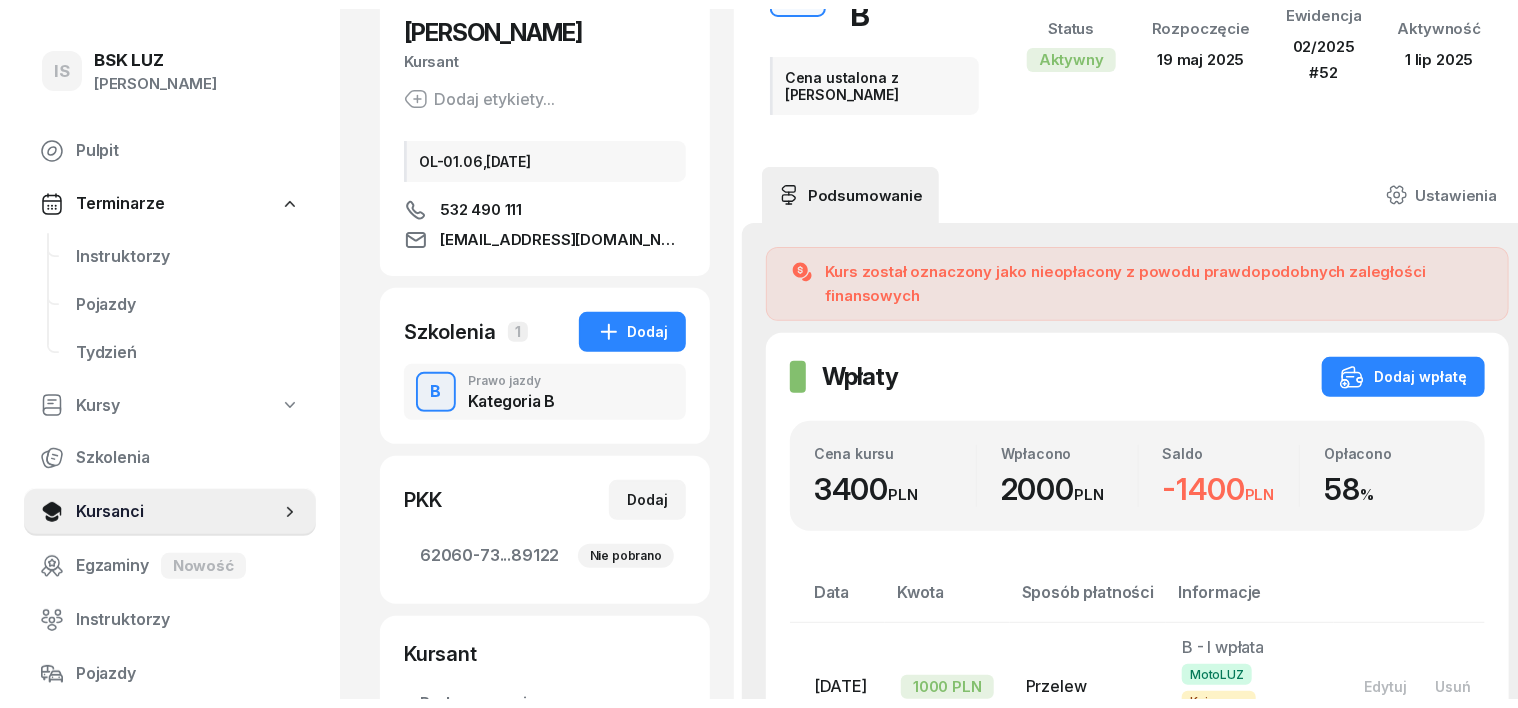 scroll, scrollTop: 0, scrollLeft: 0, axis: both 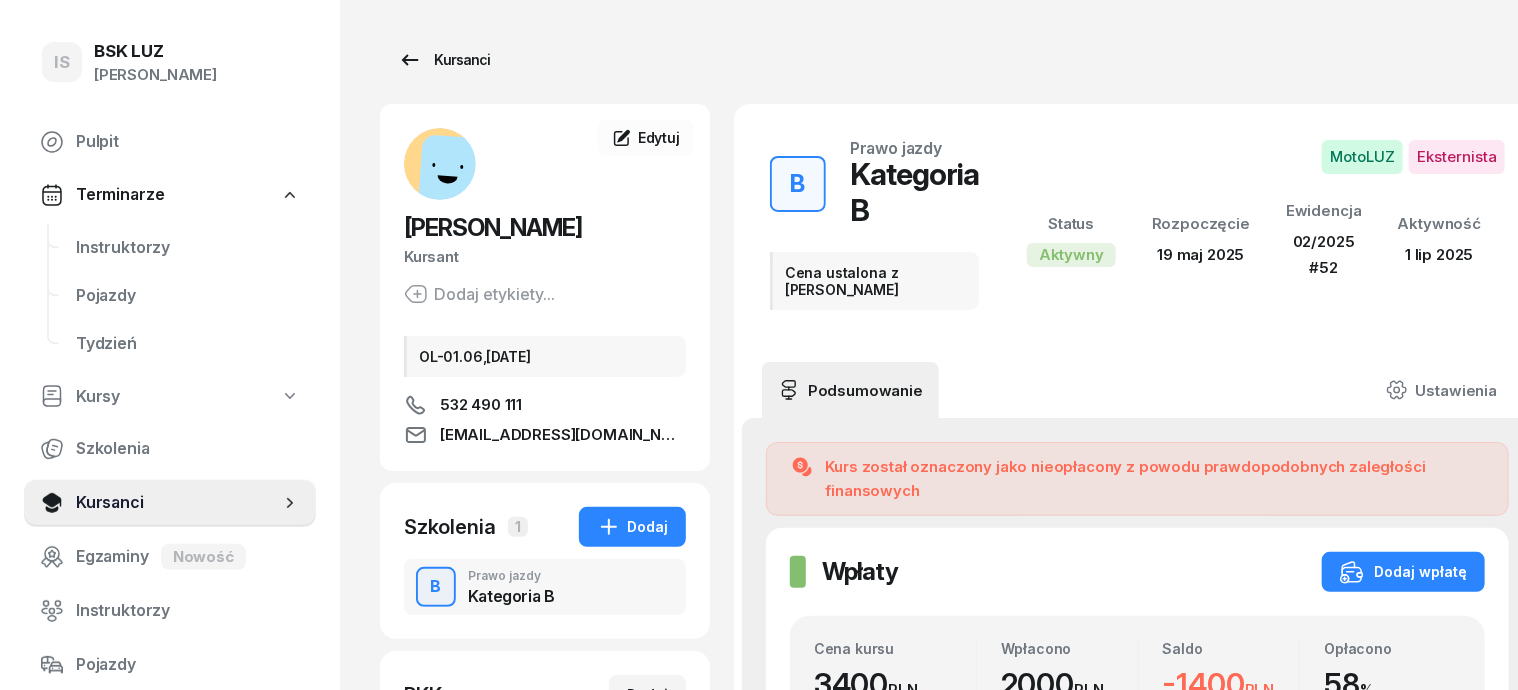 click on "Kursanci" at bounding box center [444, 60] 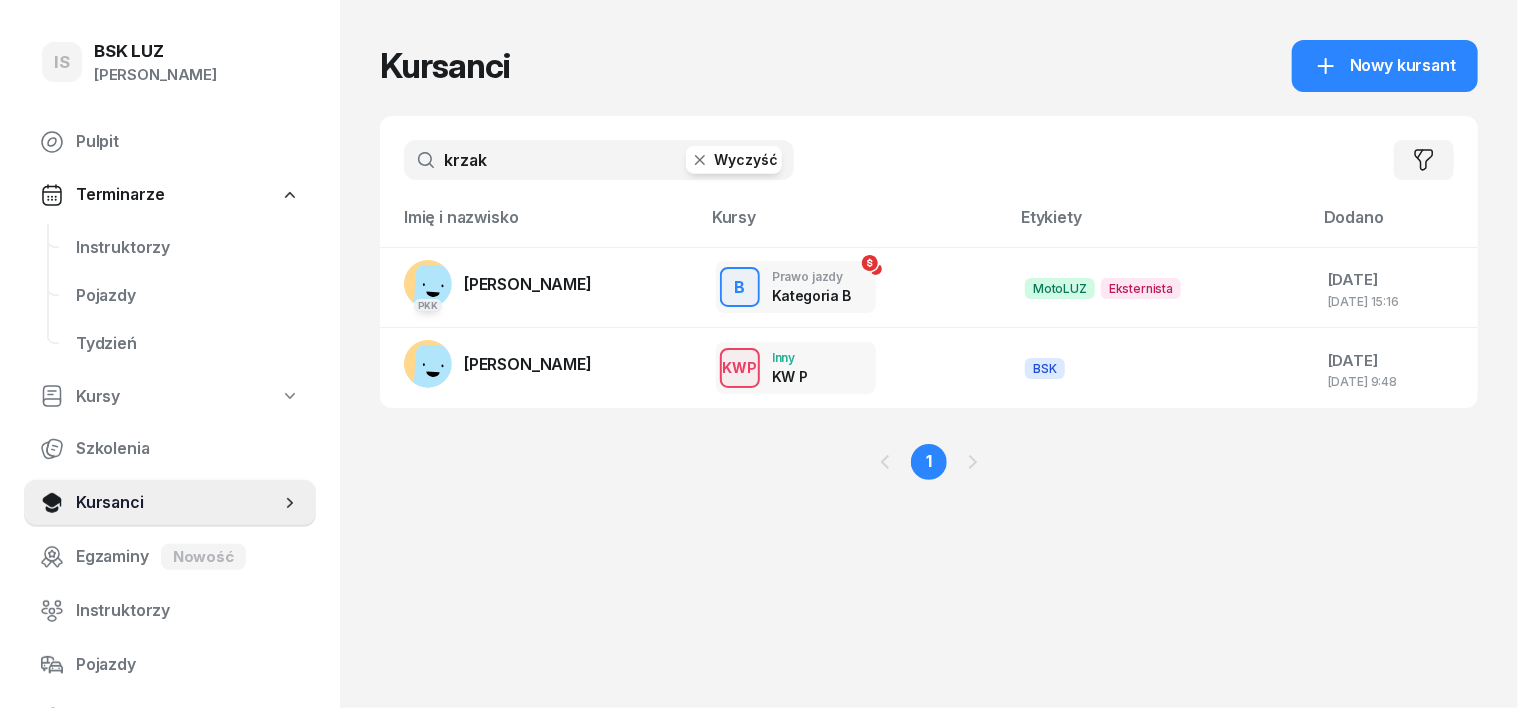 click 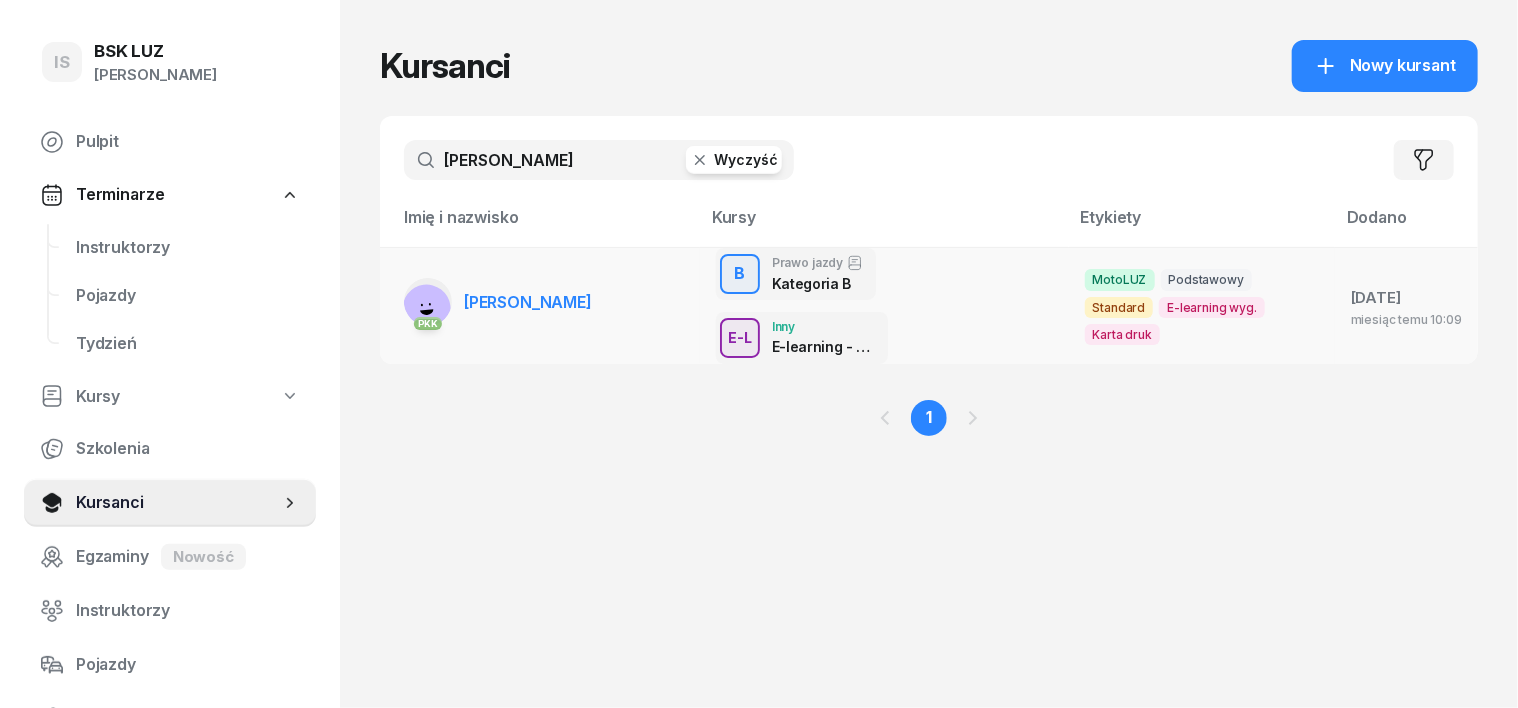 type on "[PERSON_NAME]" 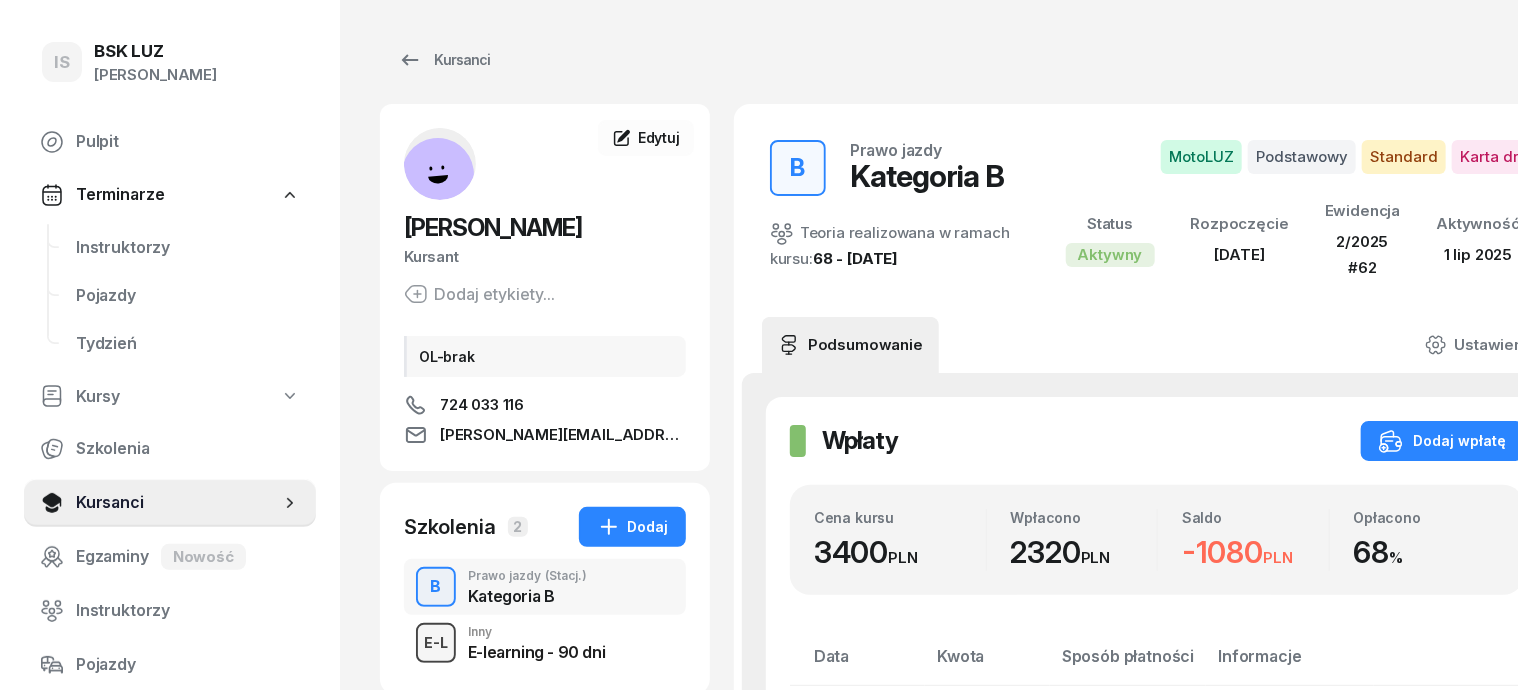 click on "E-L" at bounding box center [436, 642] 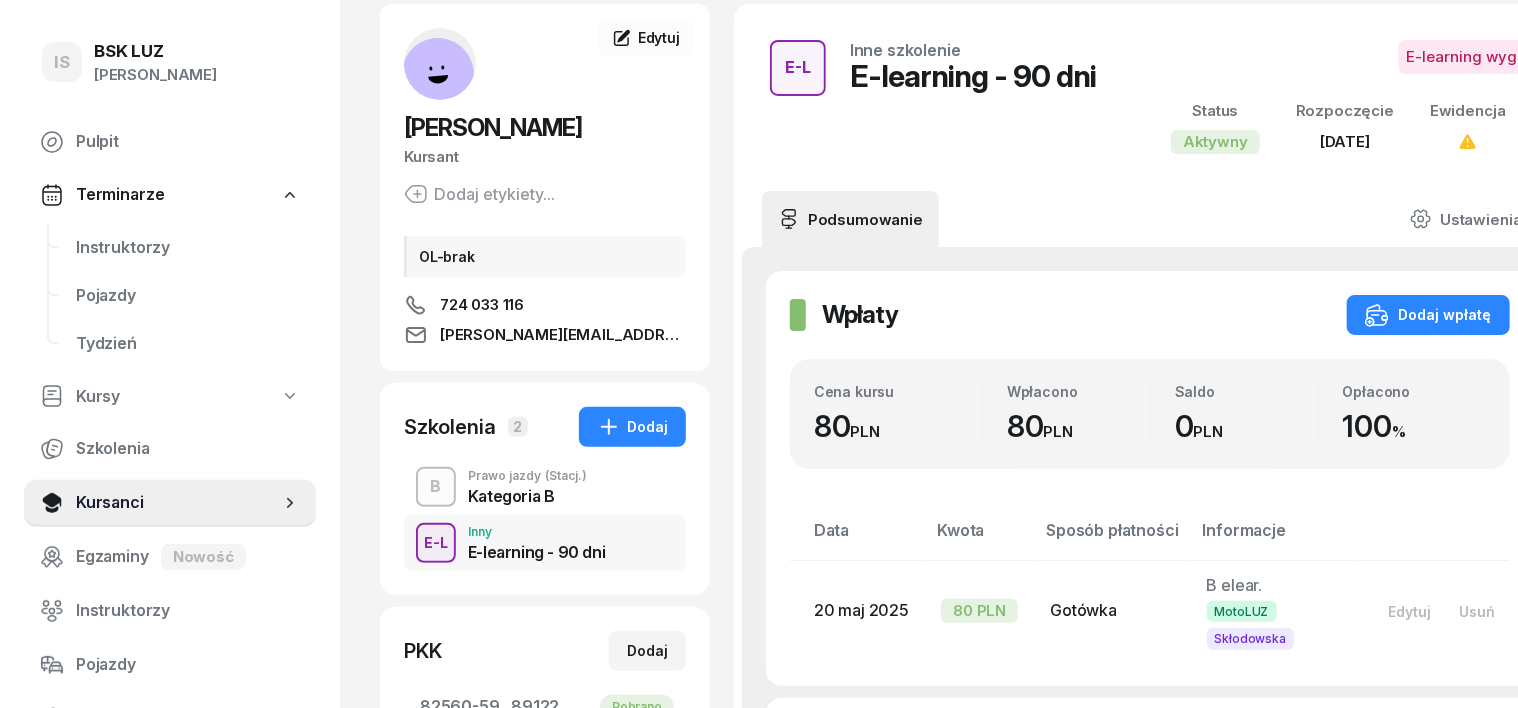scroll, scrollTop: 0, scrollLeft: 0, axis: both 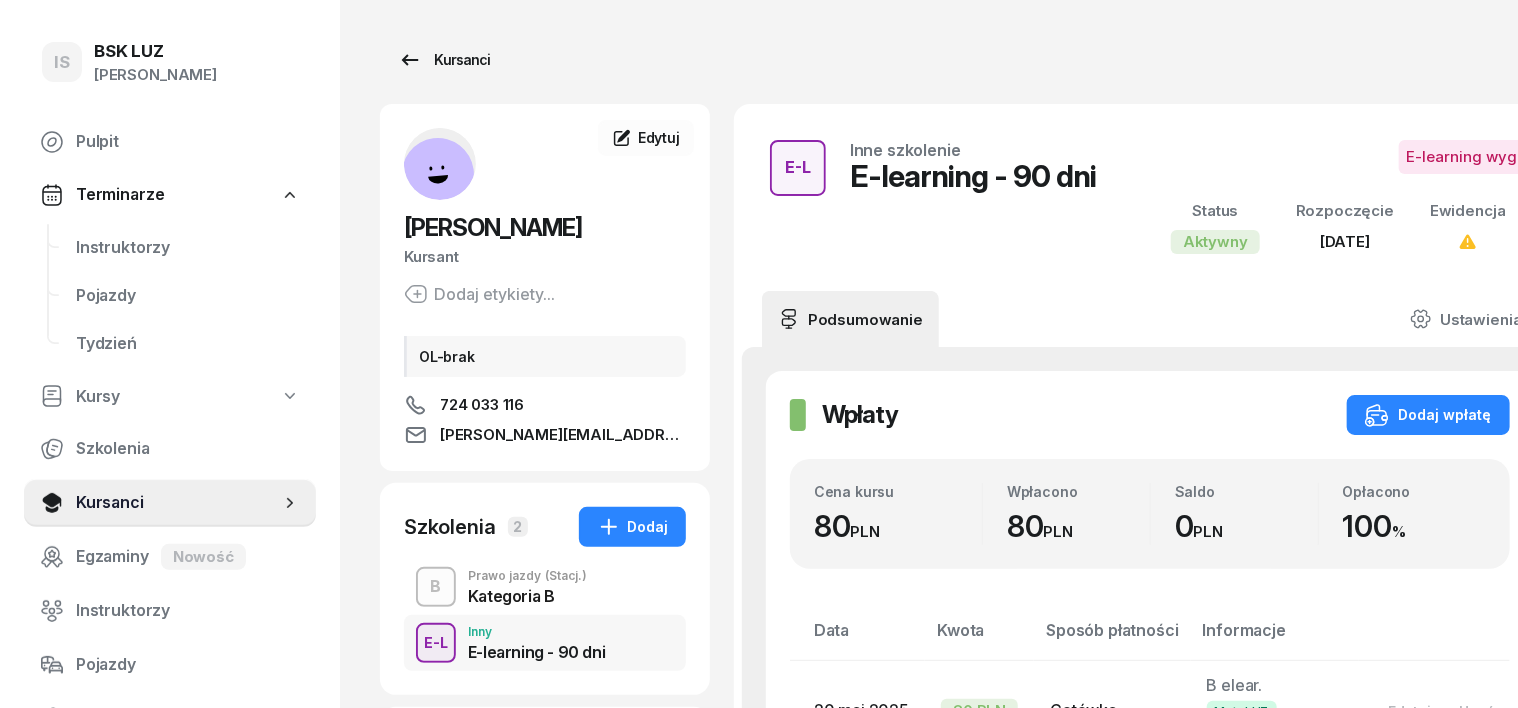 click on "Kursanci" at bounding box center (444, 60) 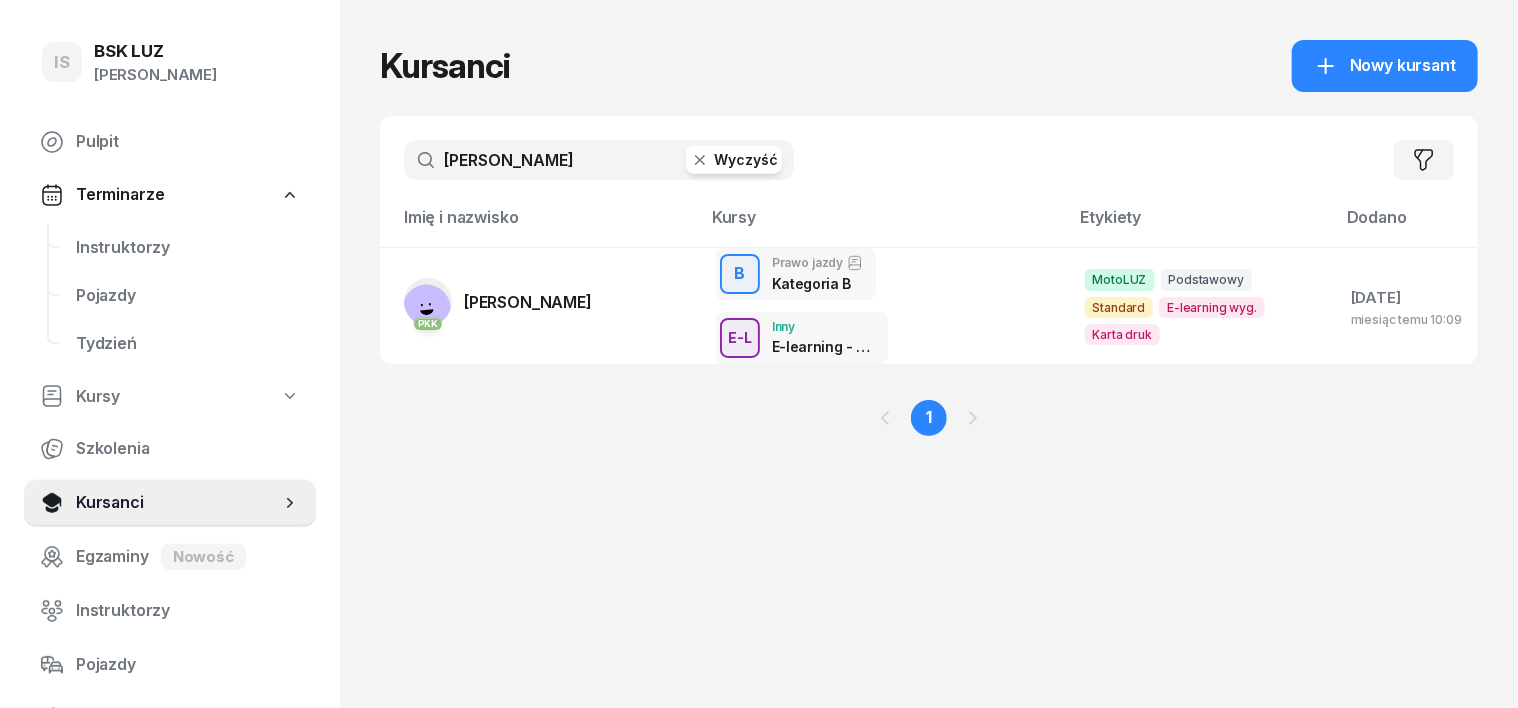 click 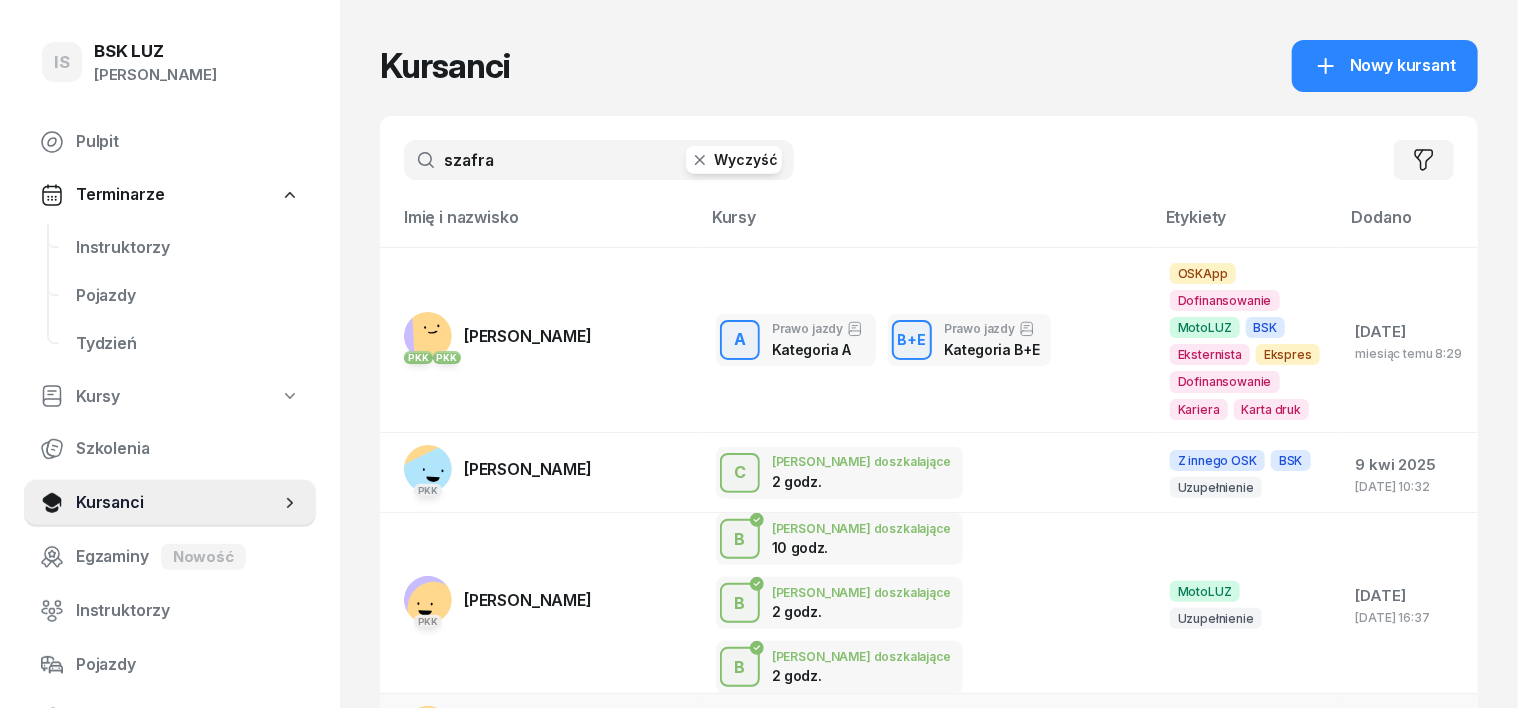 type on "szafra" 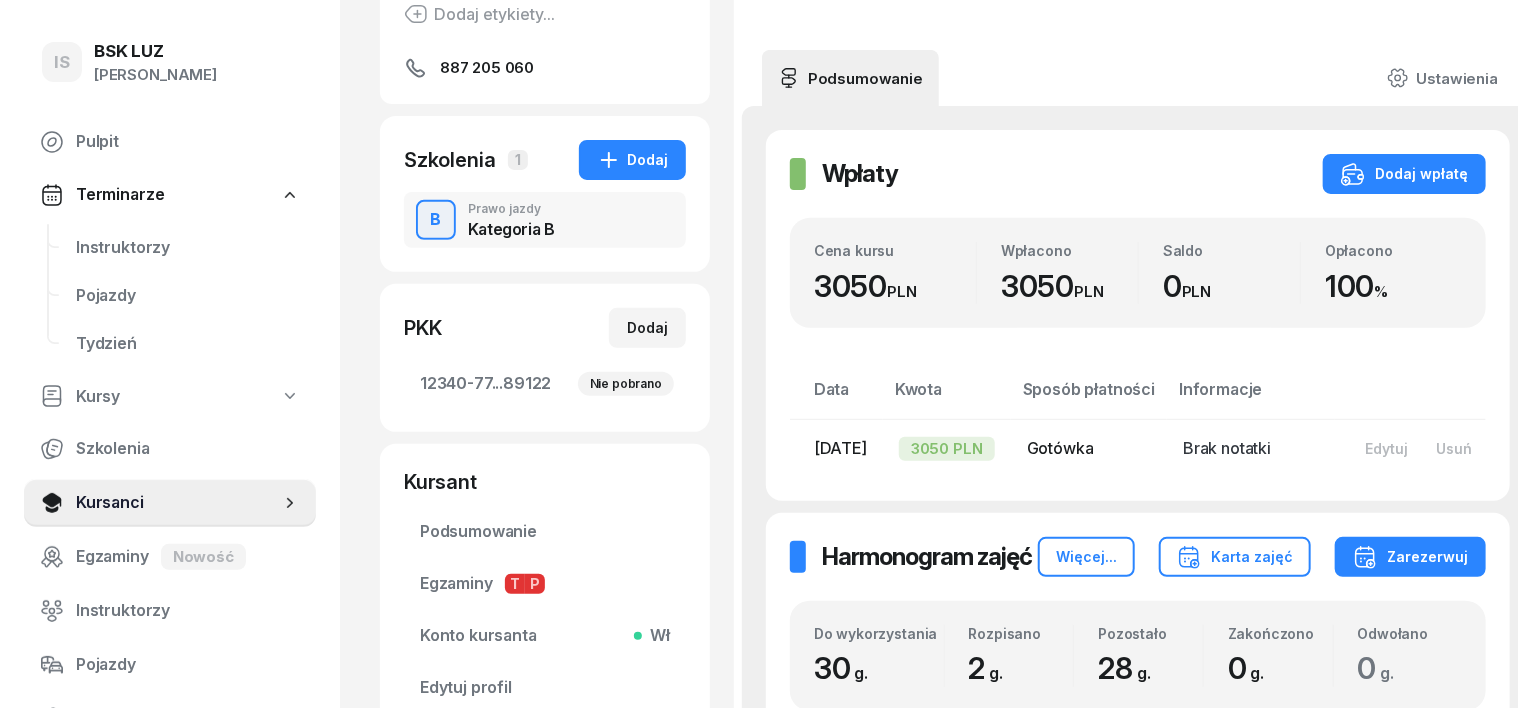 scroll, scrollTop: 0, scrollLeft: 0, axis: both 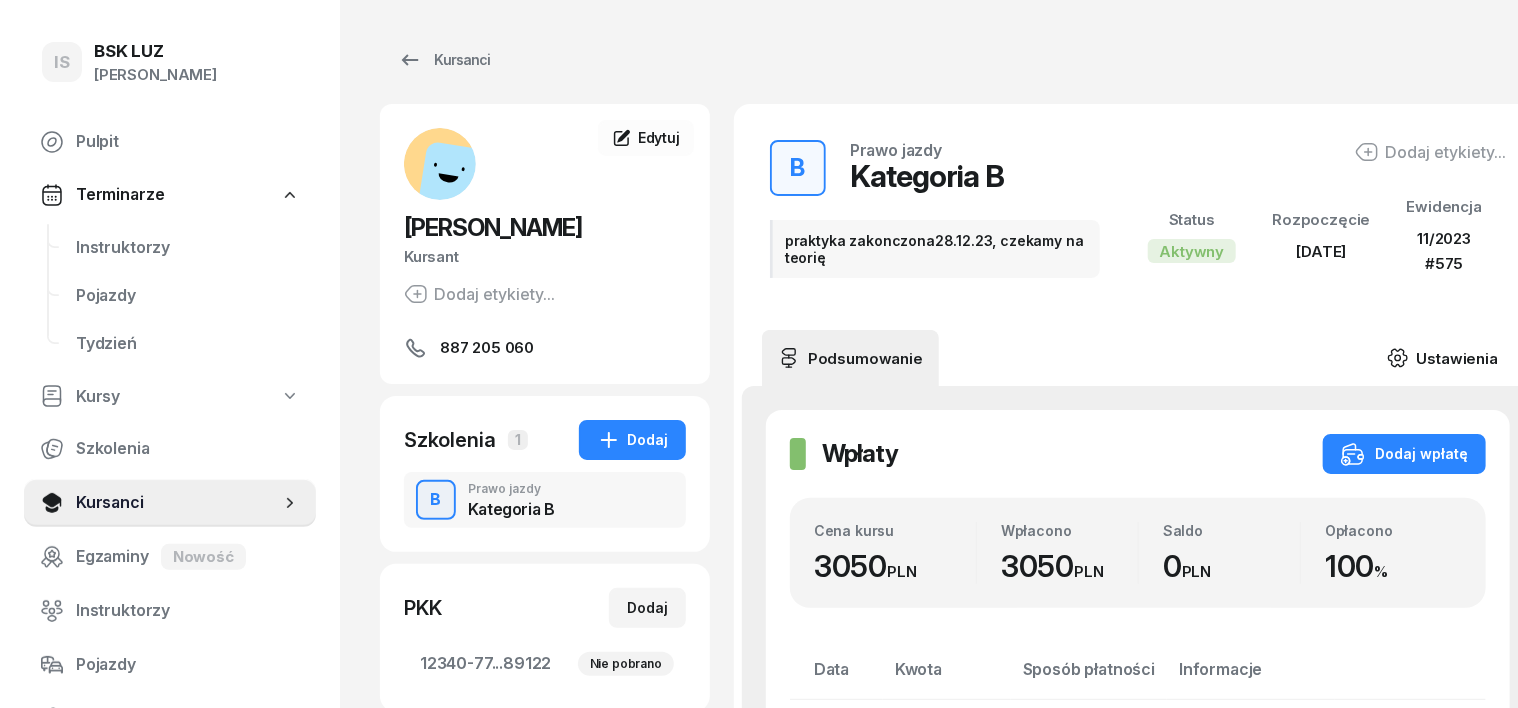 click 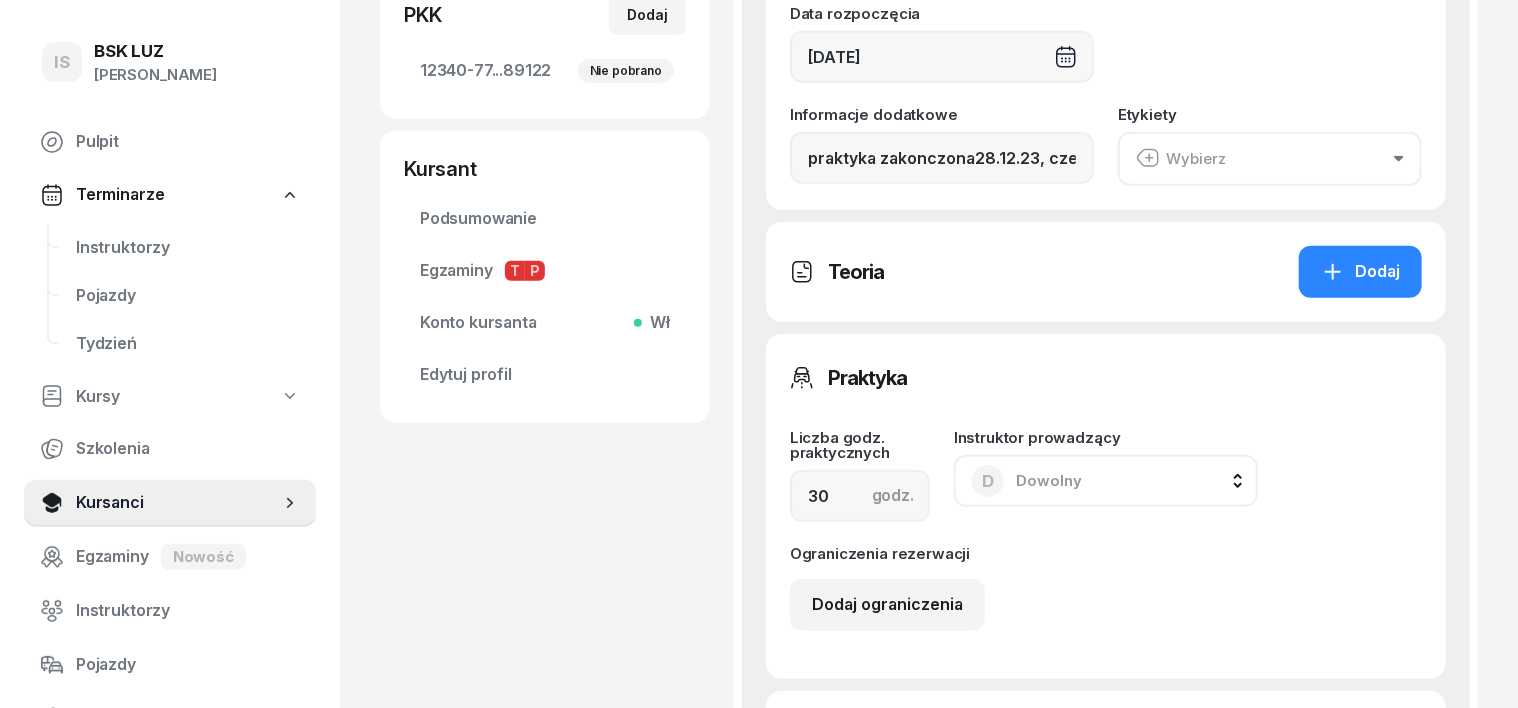 scroll, scrollTop: 750, scrollLeft: 0, axis: vertical 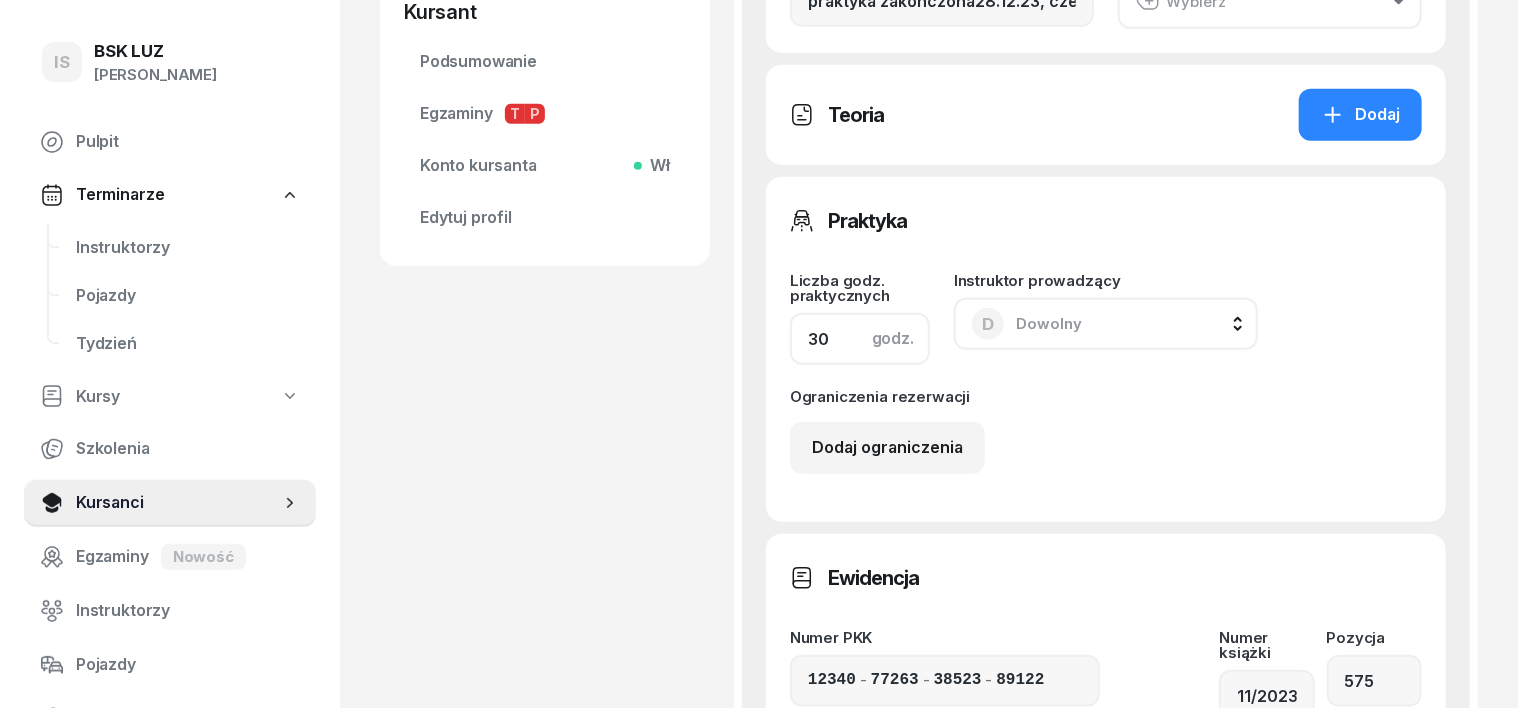click on "30" 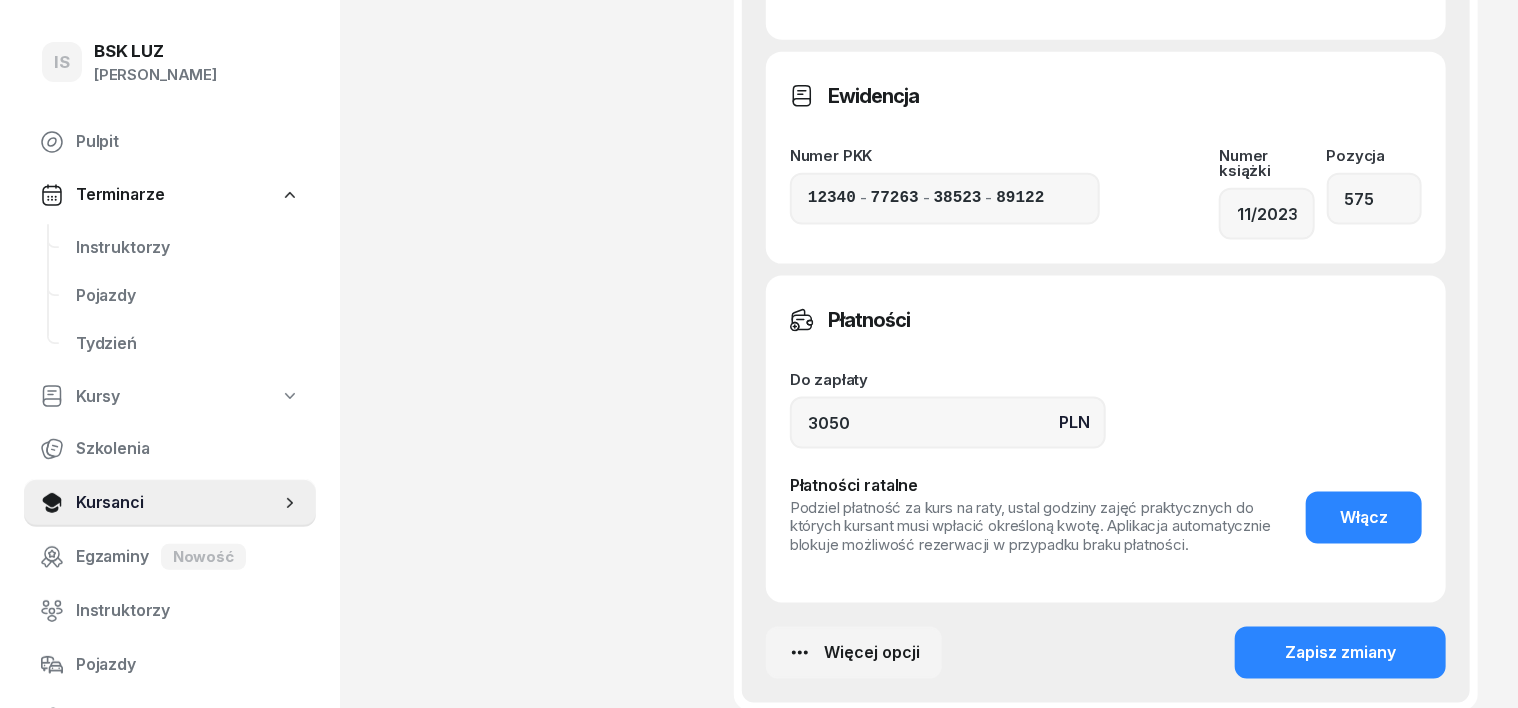 scroll, scrollTop: 1375, scrollLeft: 0, axis: vertical 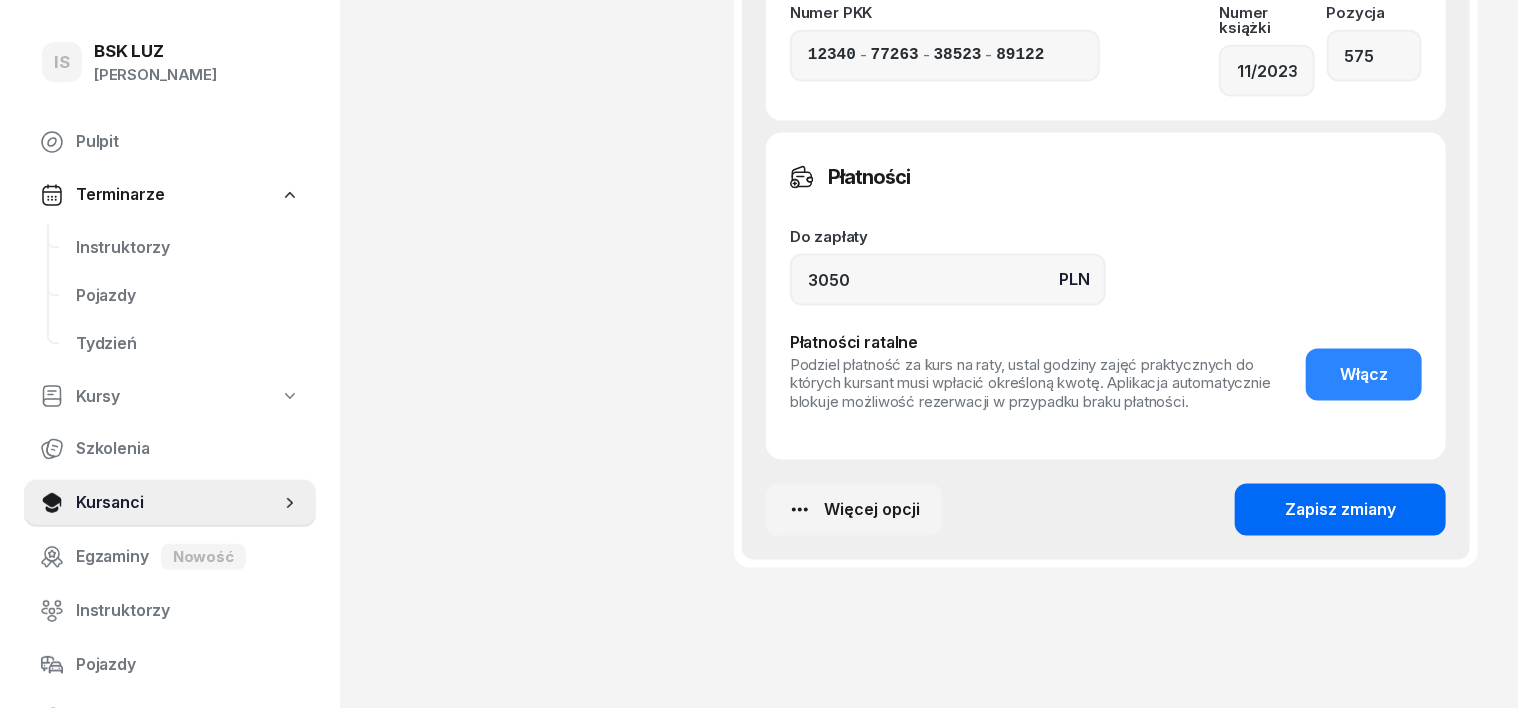 type on "32" 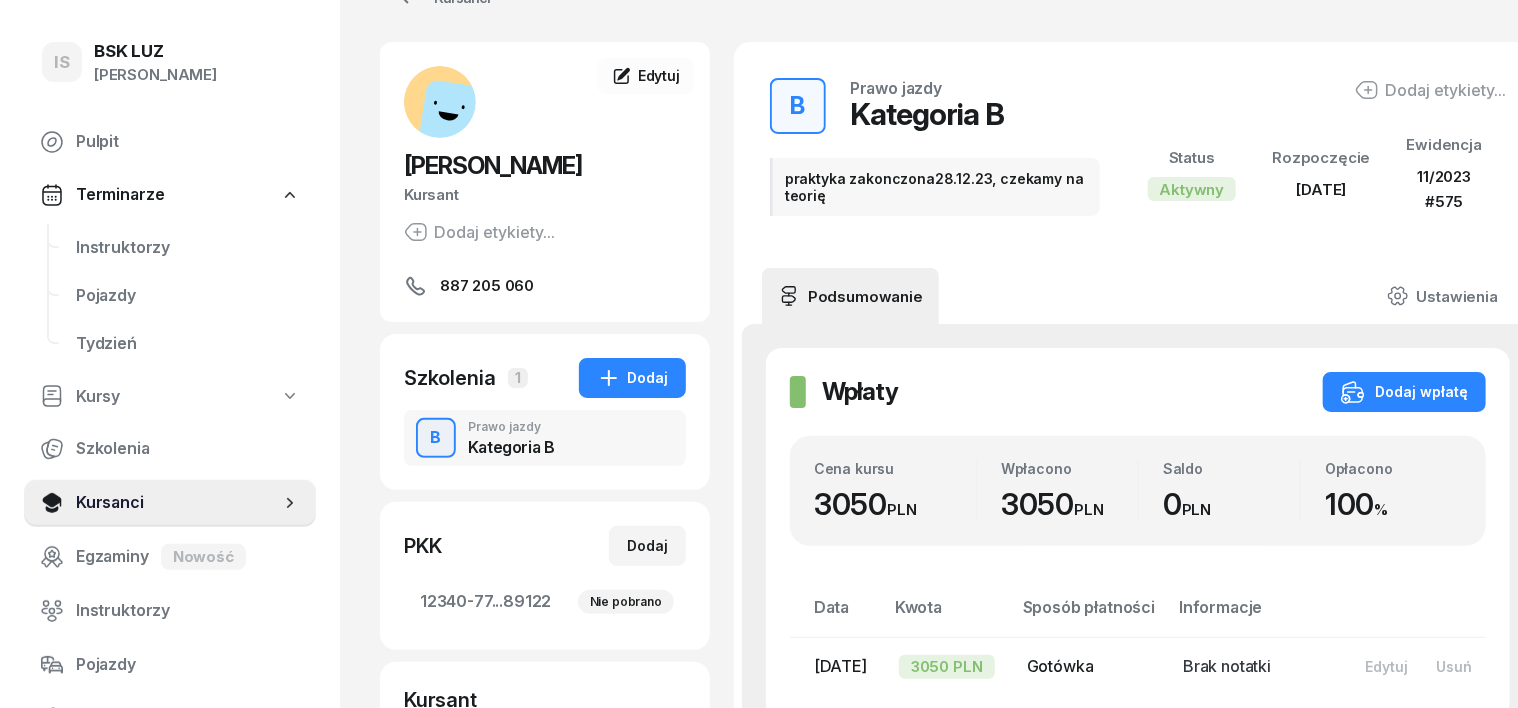scroll, scrollTop: 0, scrollLeft: 0, axis: both 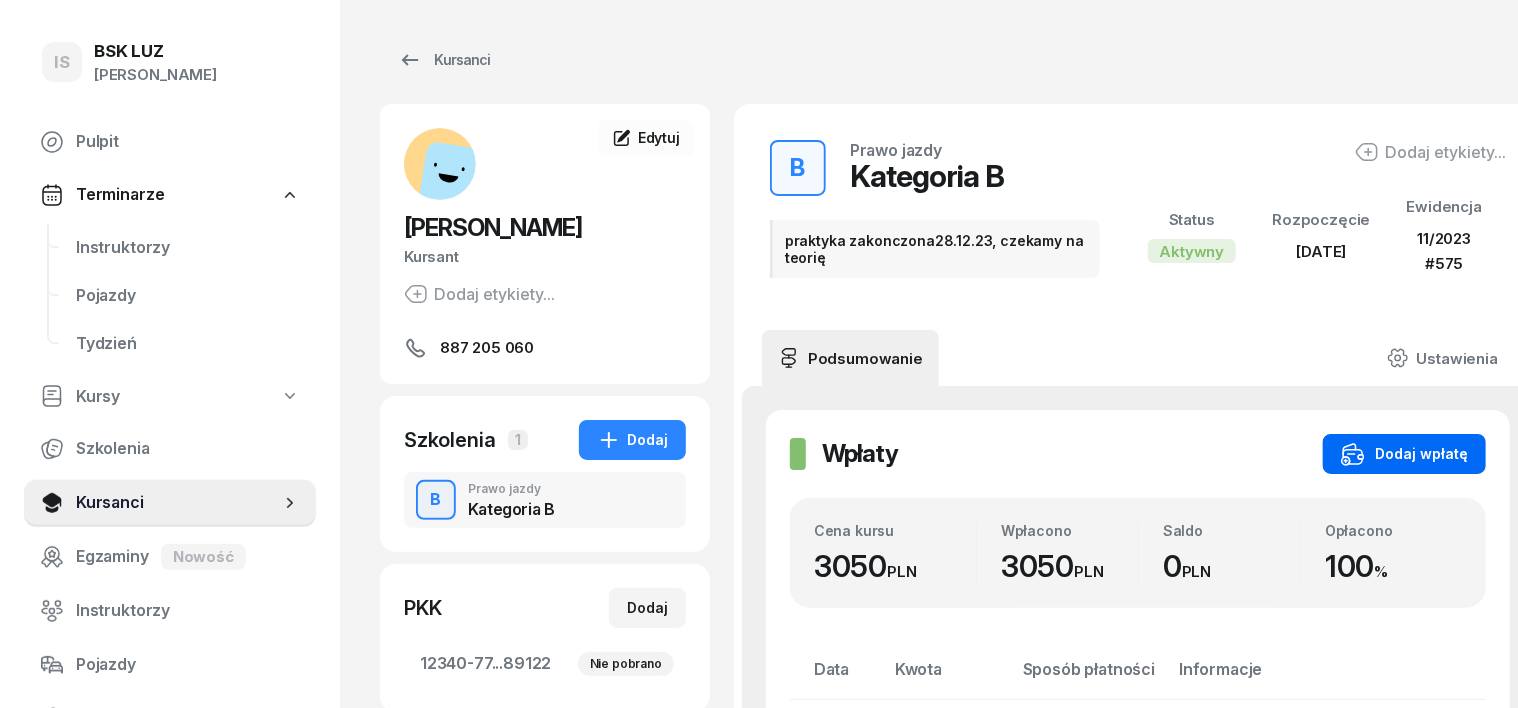 click on "Dodaj wpłatę" at bounding box center [1404, 454] 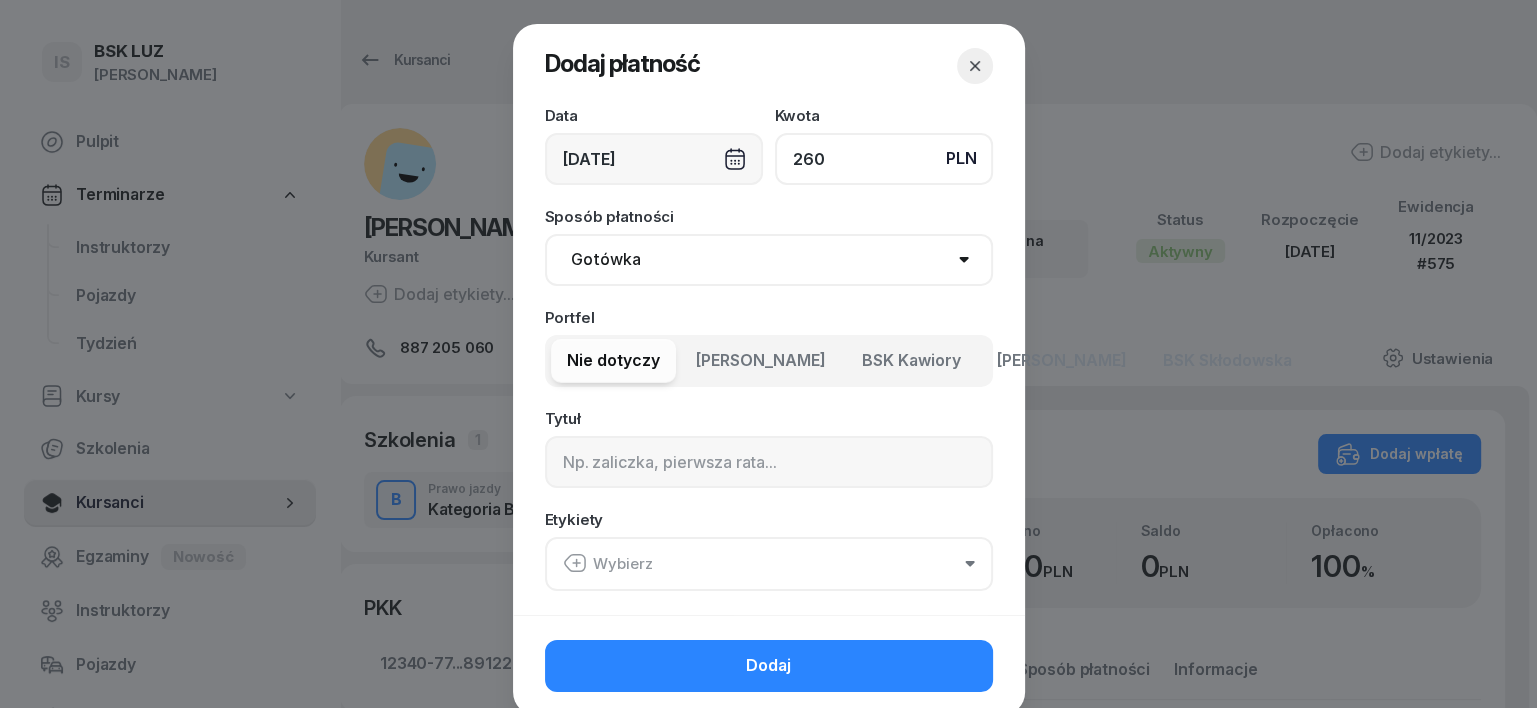 type on "260" 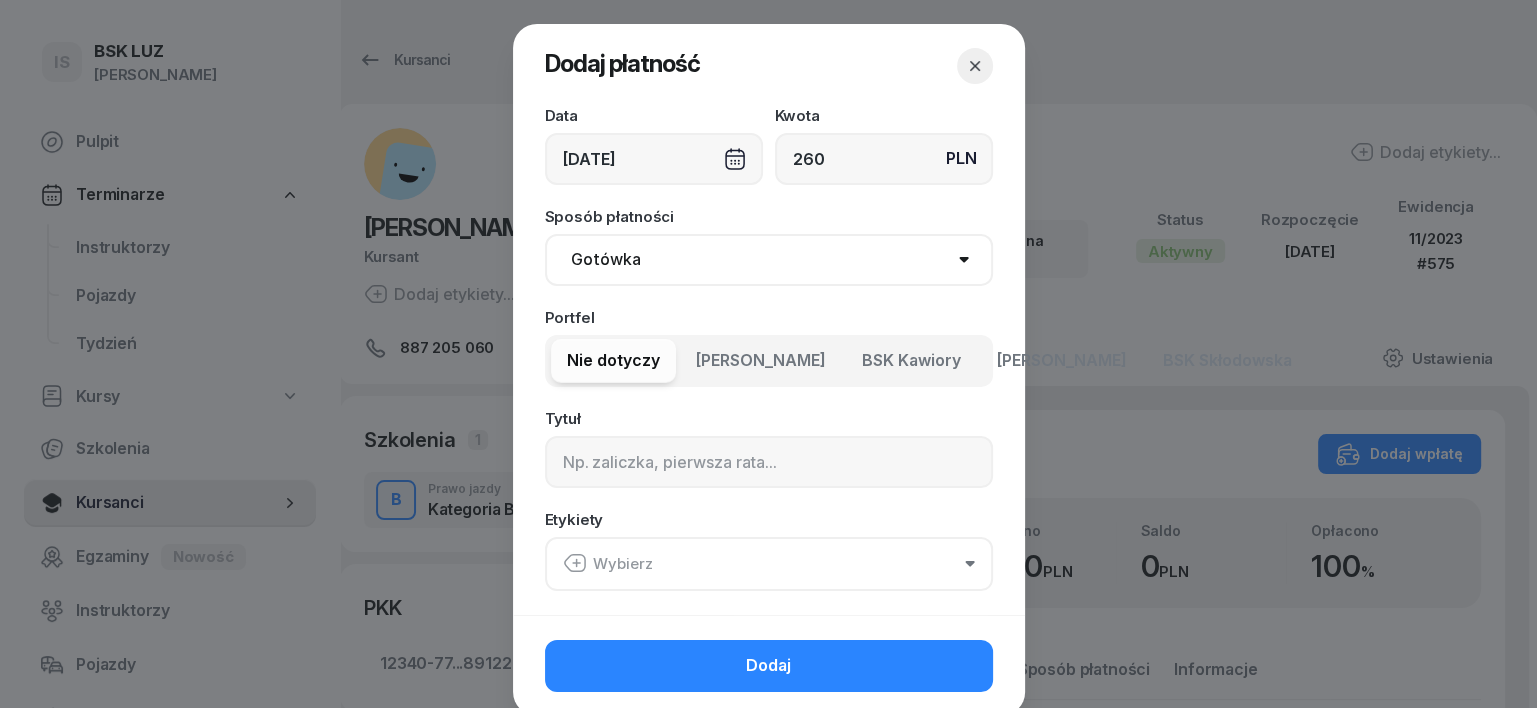 click on "Gotówka Karta Przelew Płatności online BLIK" at bounding box center (769, 260) 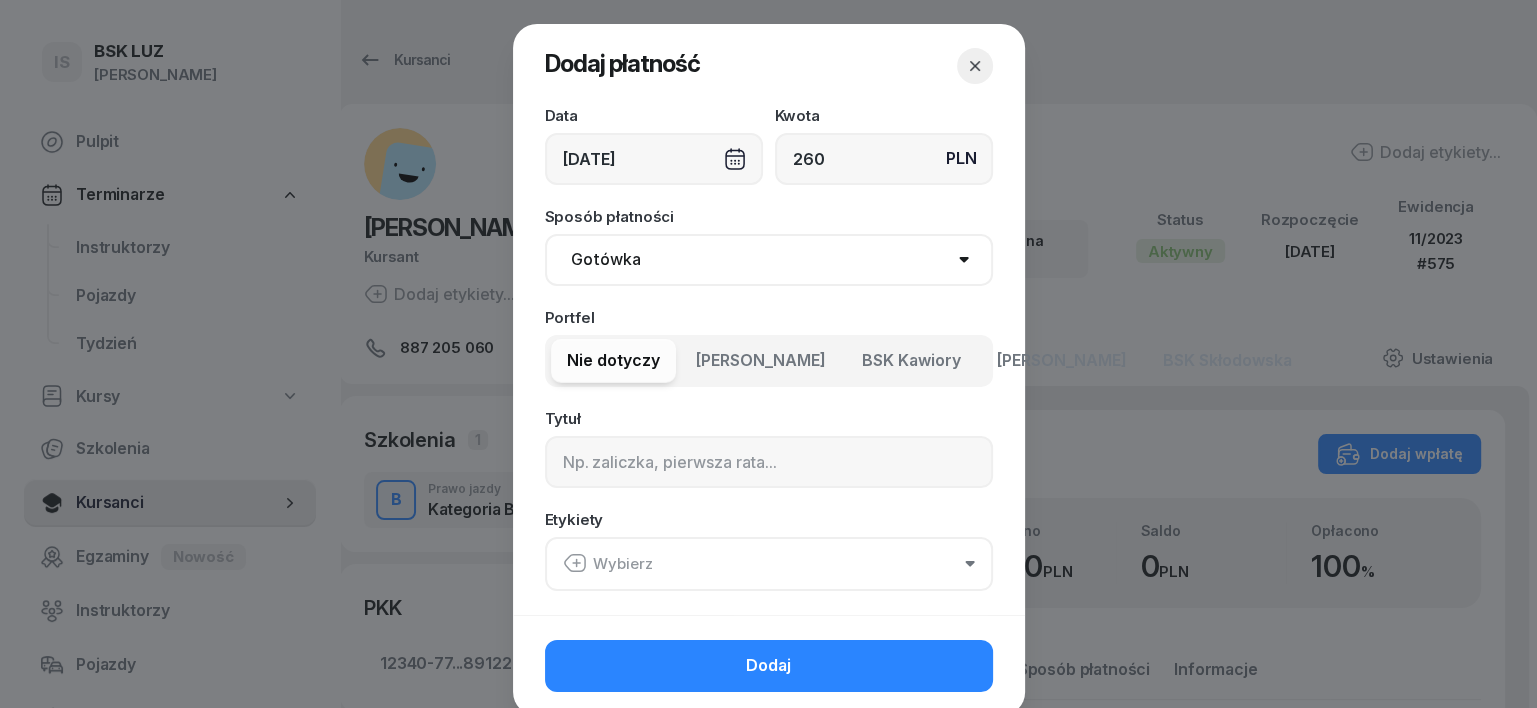 select on "transfer" 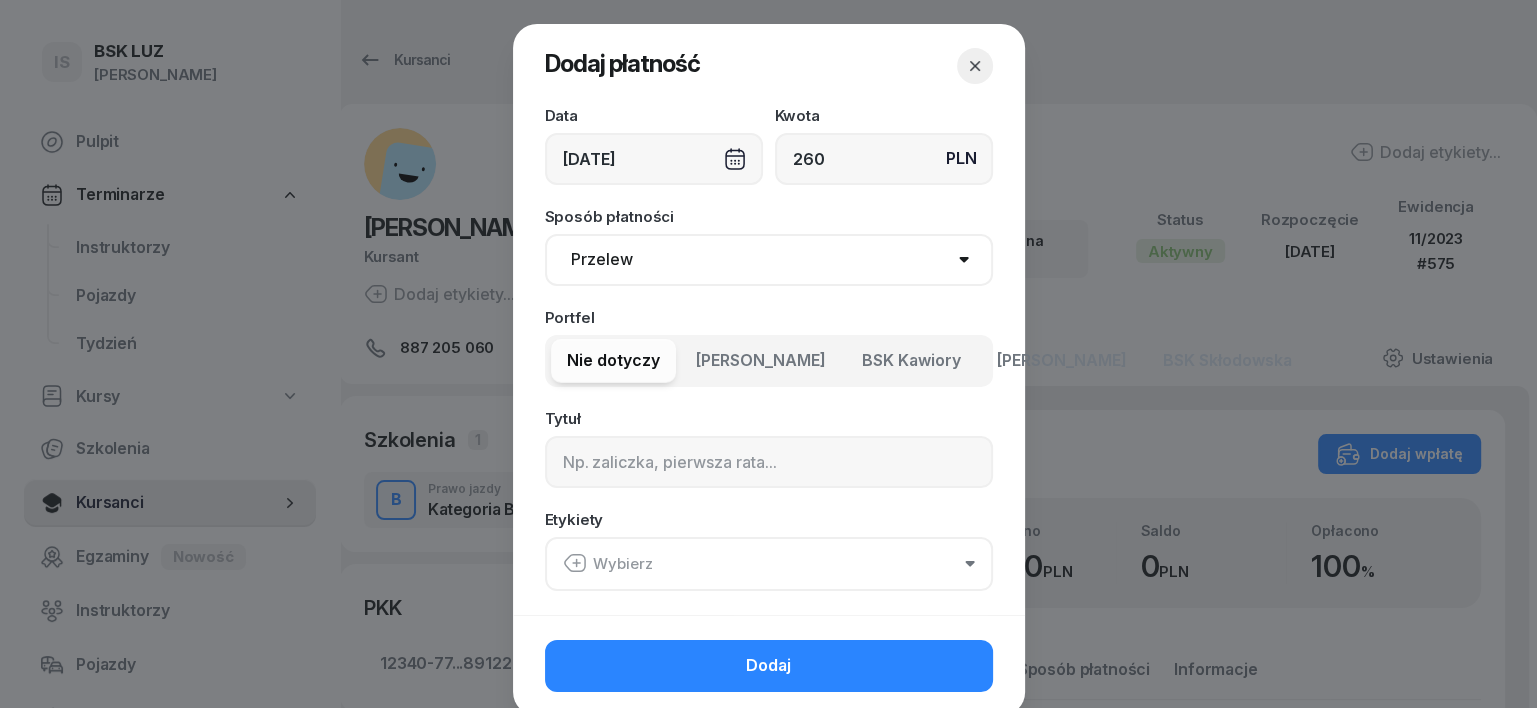 click on "Gotówka Karta Przelew Płatności online BLIK" at bounding box center [769, 260] 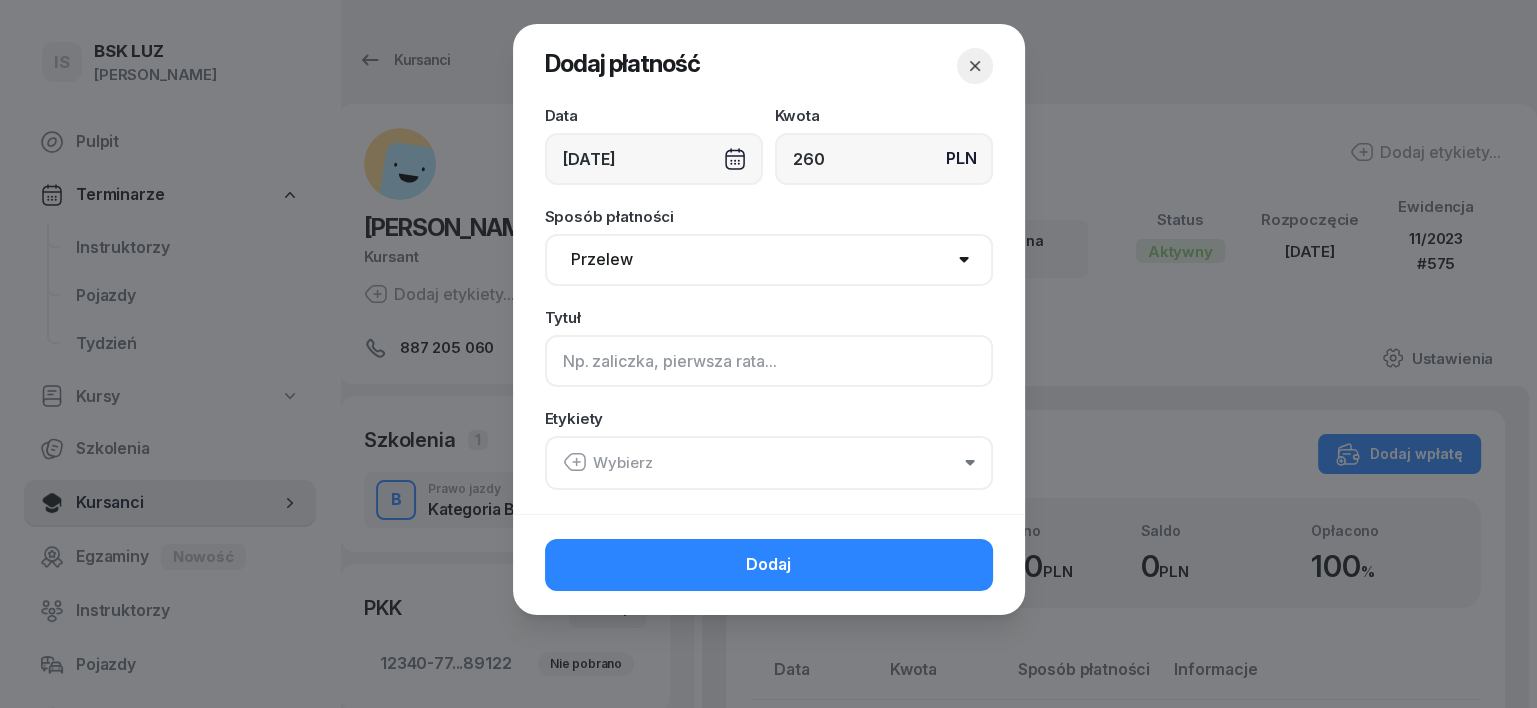 click 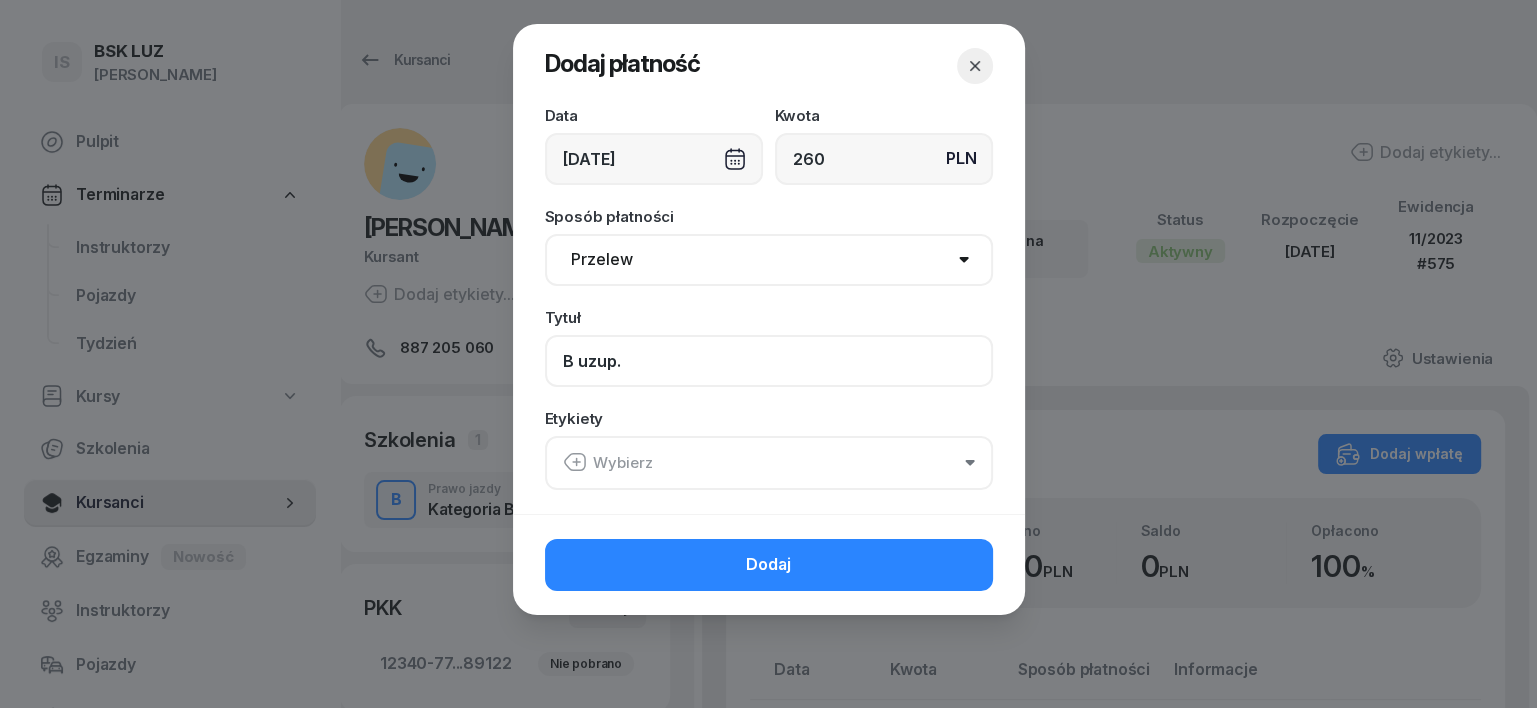 type on "B uzup." 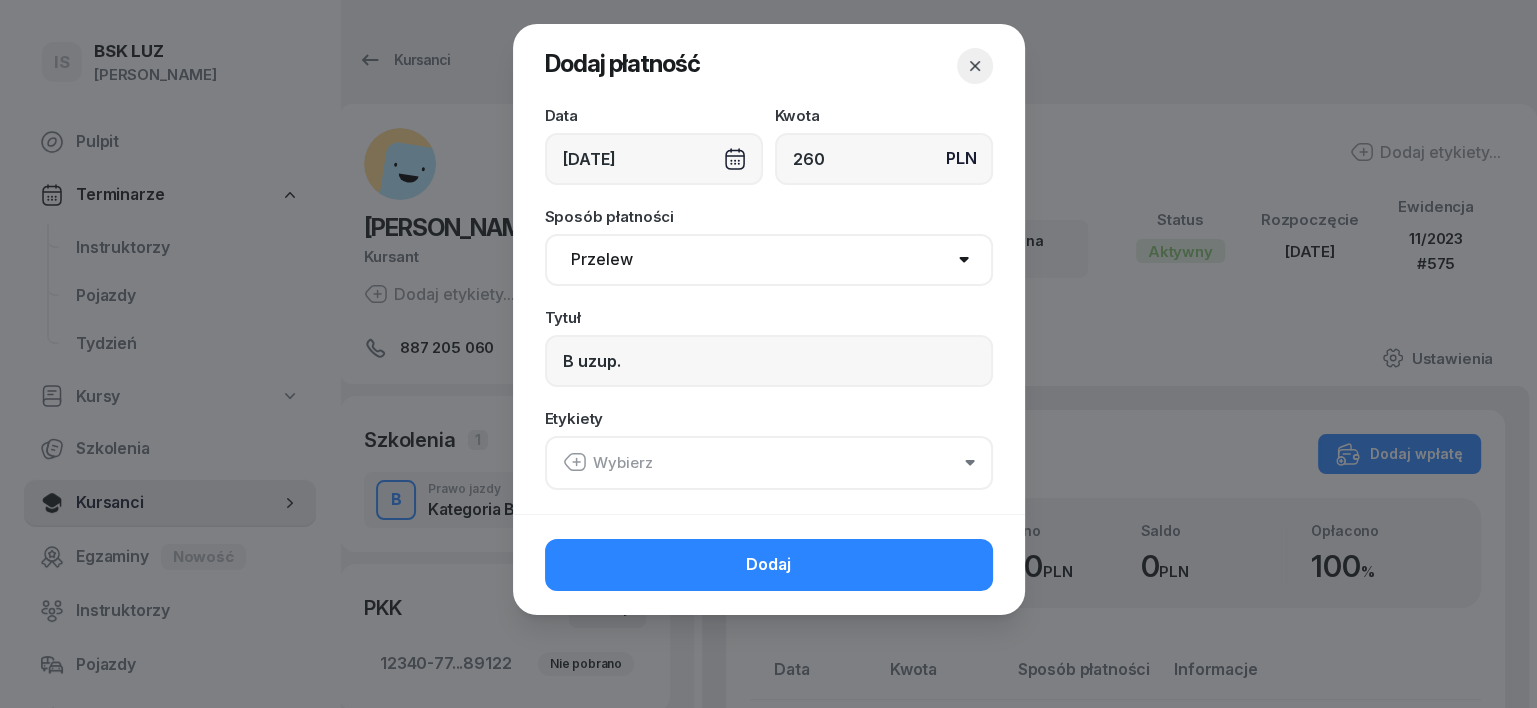 click 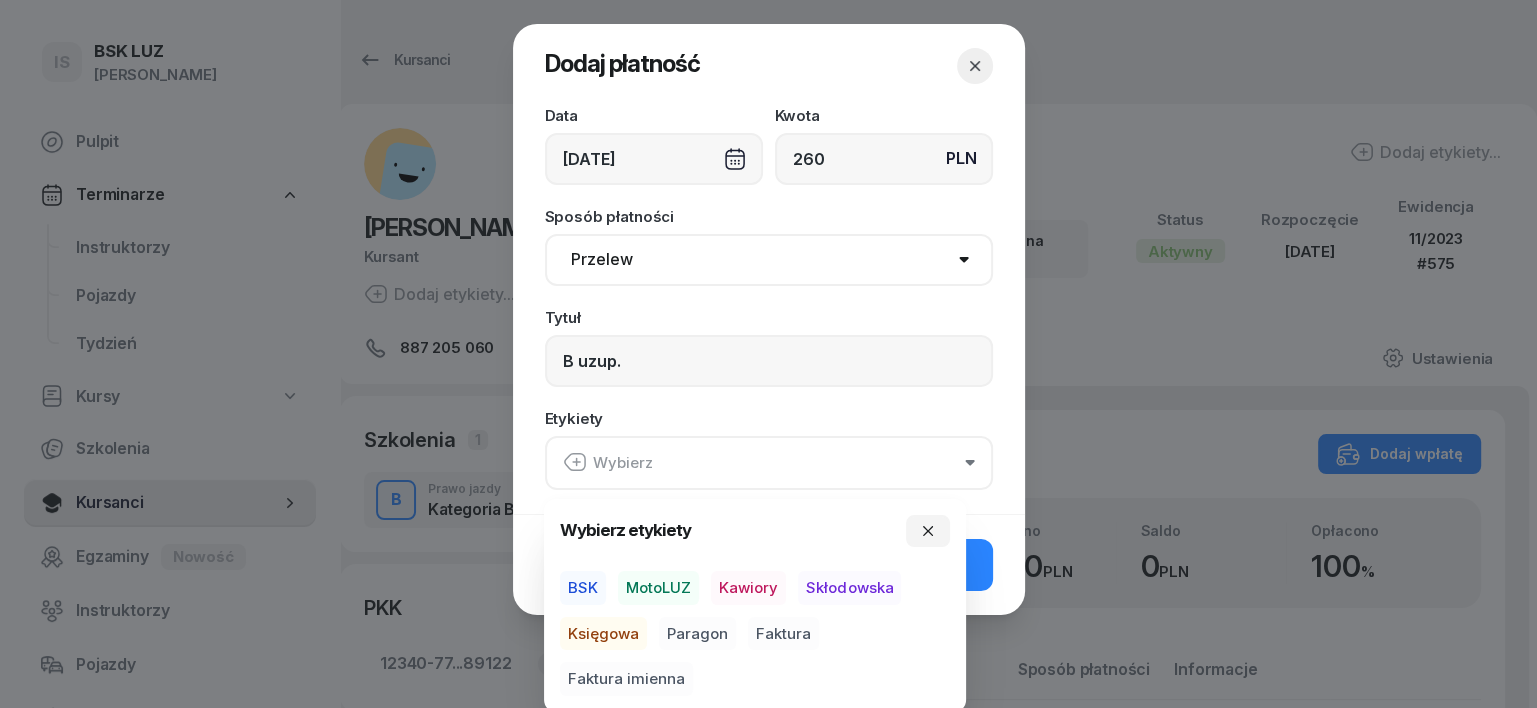 drag, startPoint x: 679, startPoint y: 589, endPoint x: 644, endPoint y: 610, distance: 40.81666 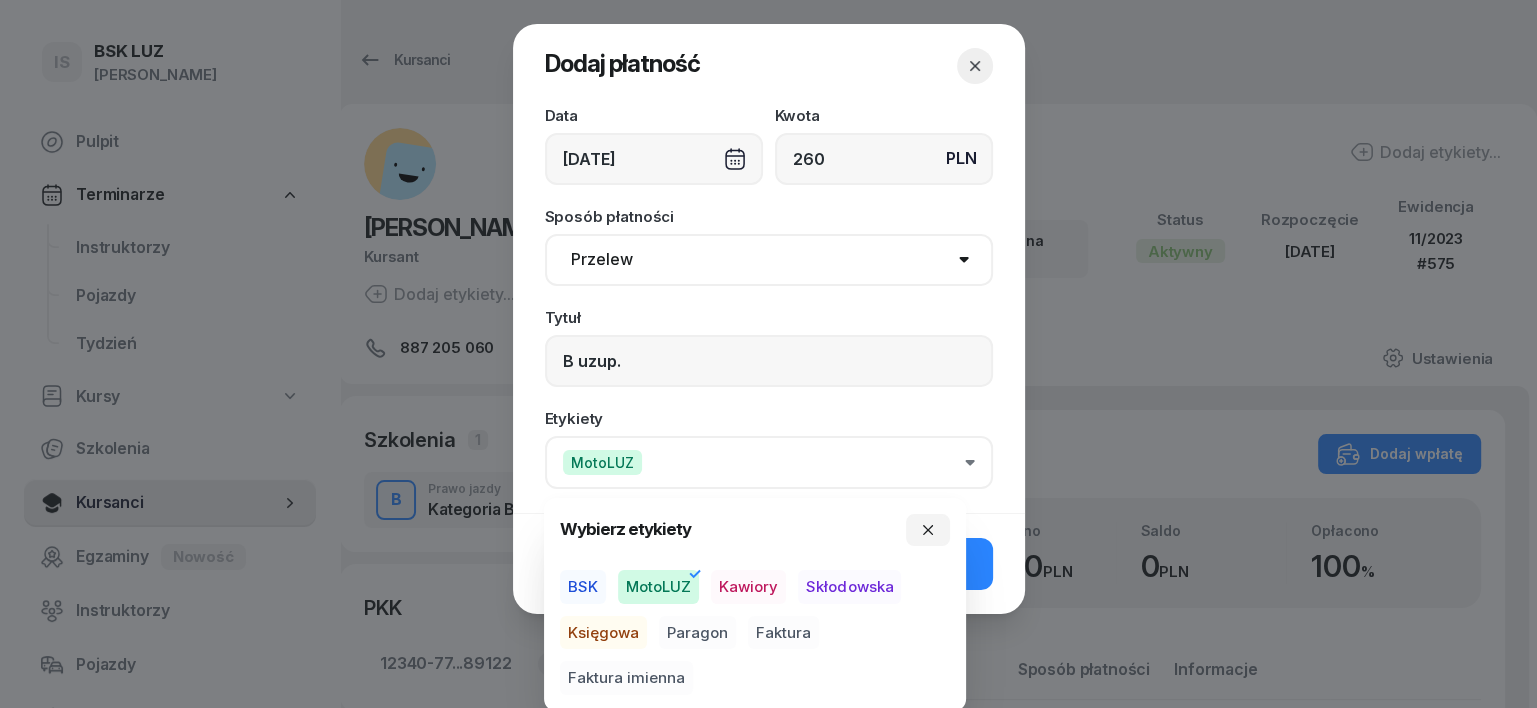 click on "Księgowa" at bounding box center [603, 633] 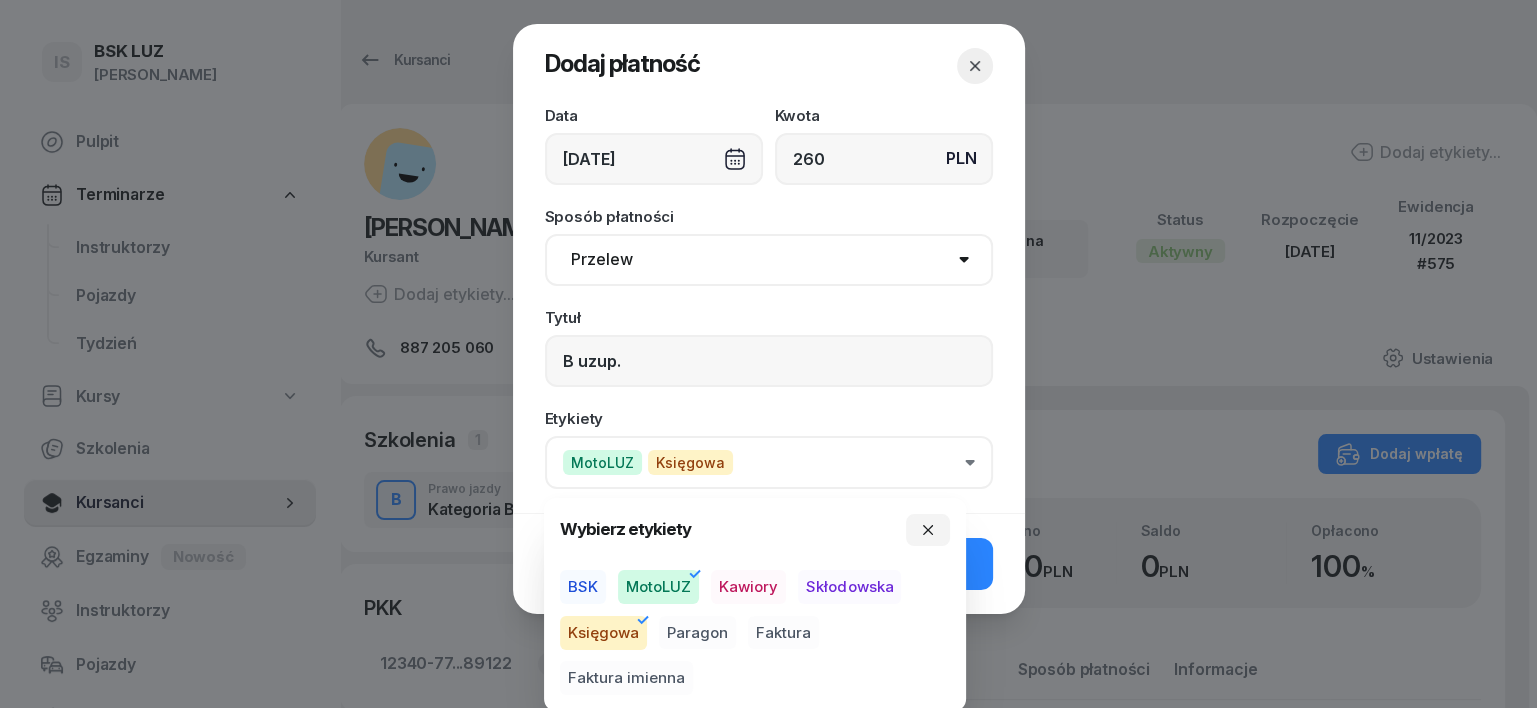 drag, startPoint x: 691, startPoint y: 634, endPoint x: 763, endPoint y: 623, distance: 72.835434 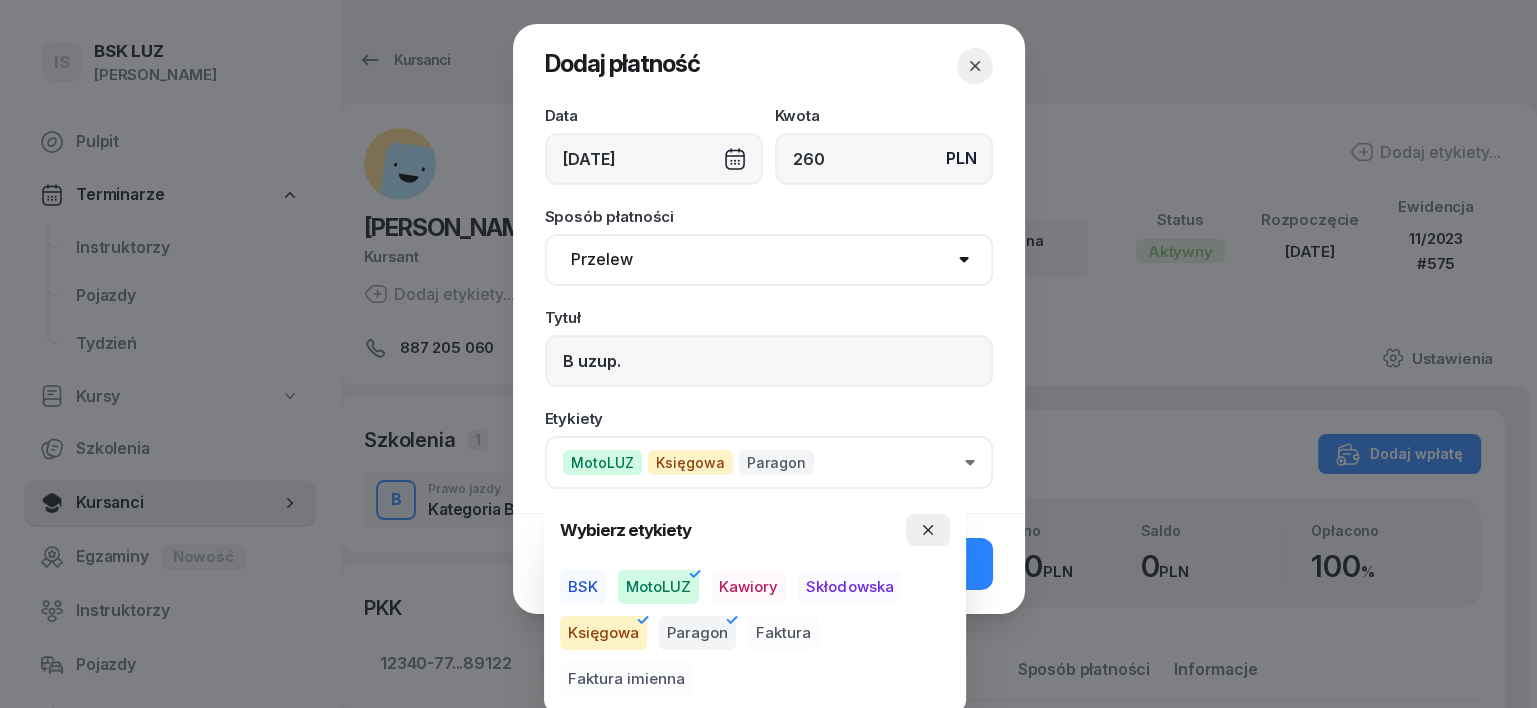 click 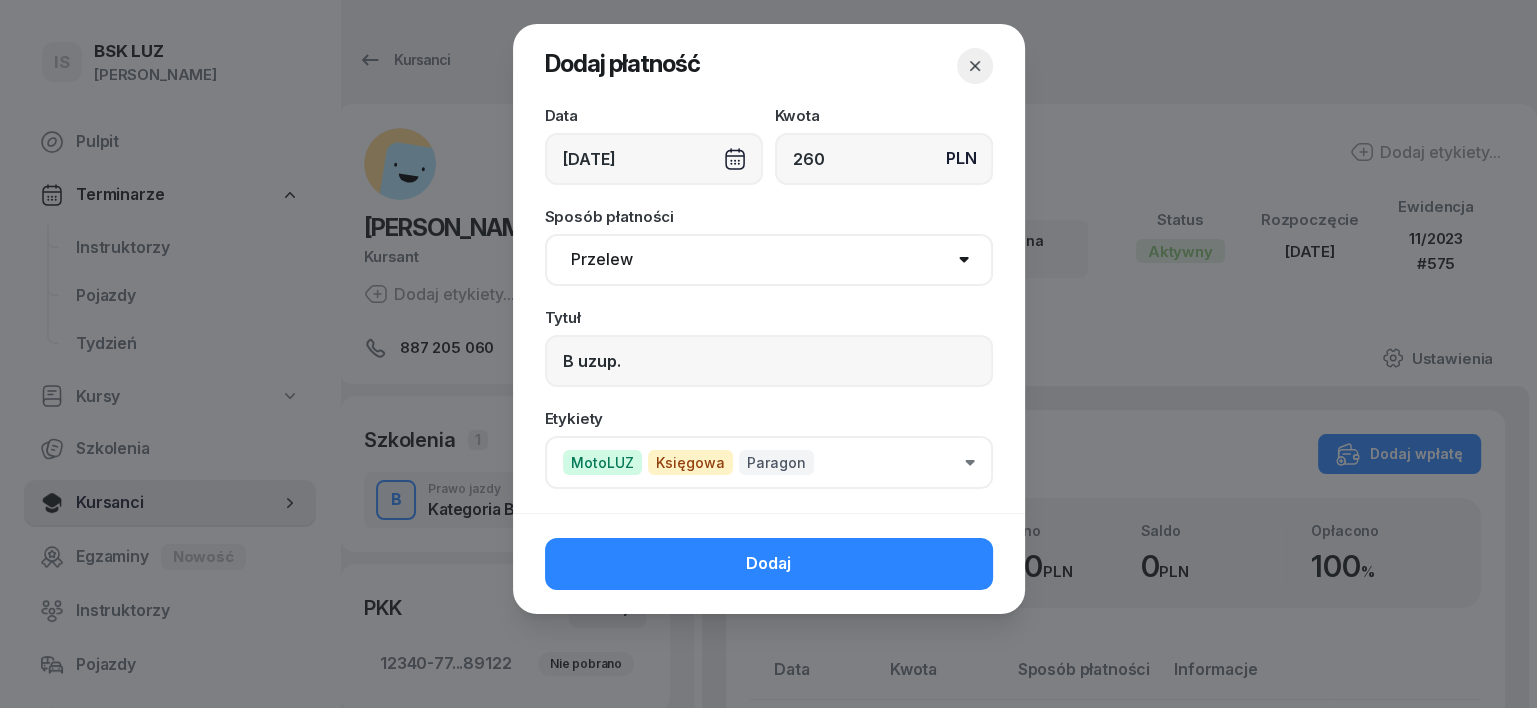 click on "Dodaj" 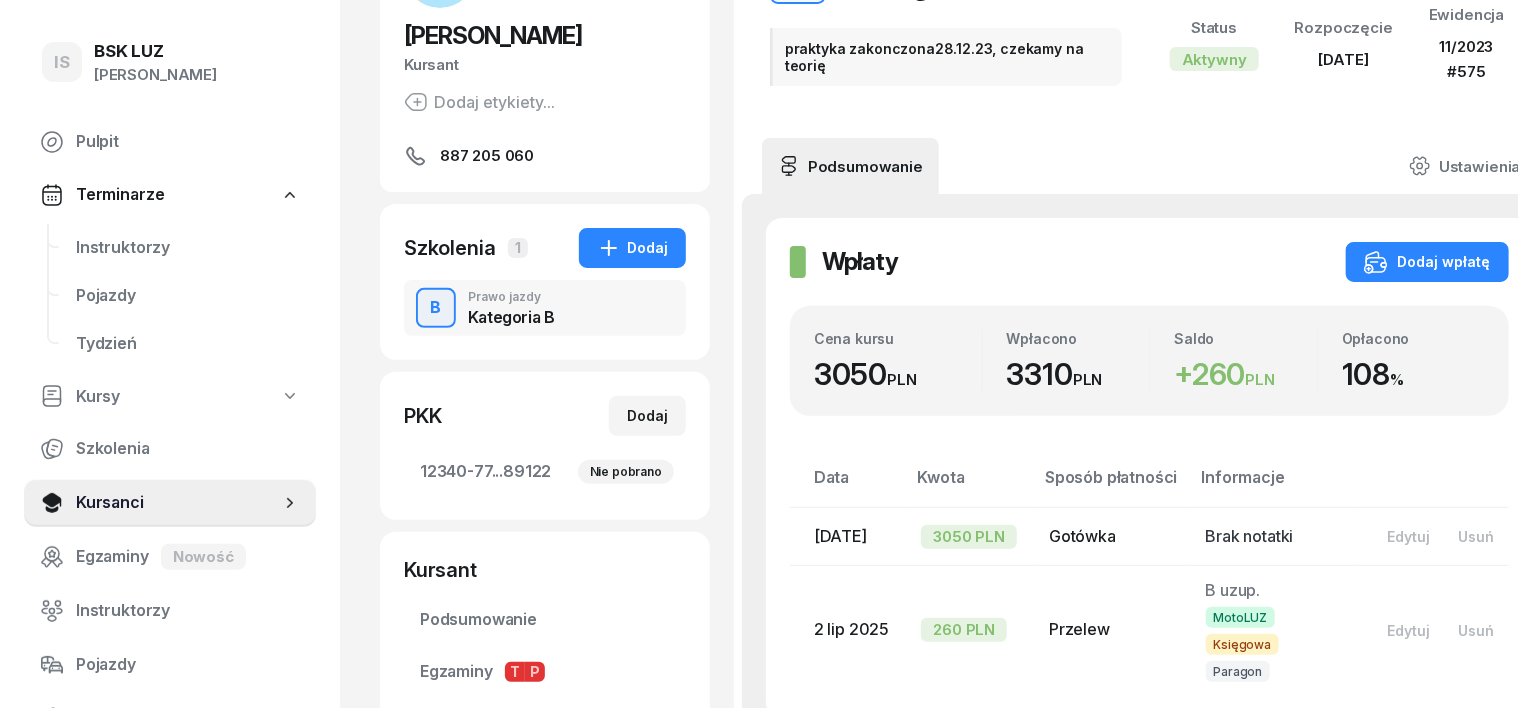 scroll, scrollTop: 250, scrollLeft: 0, axis: vertical 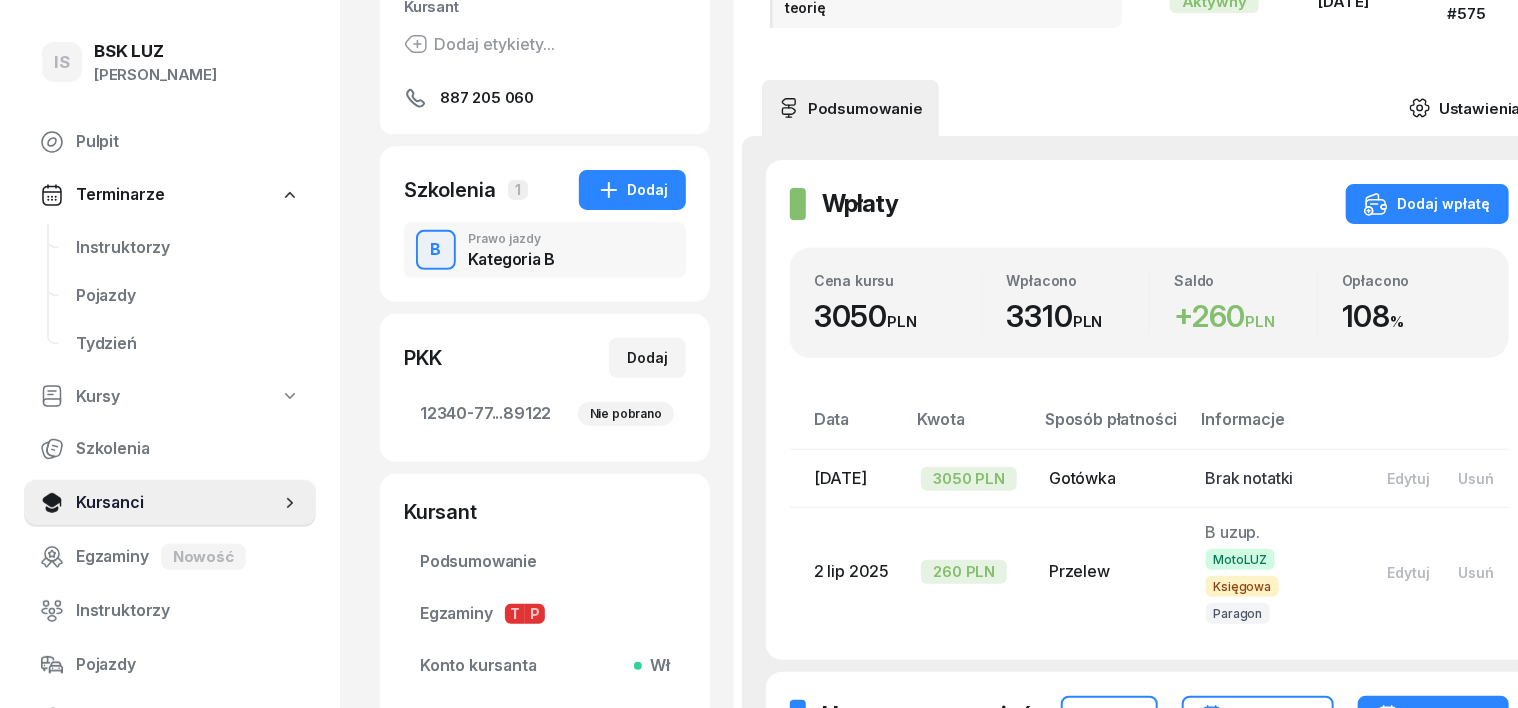 click 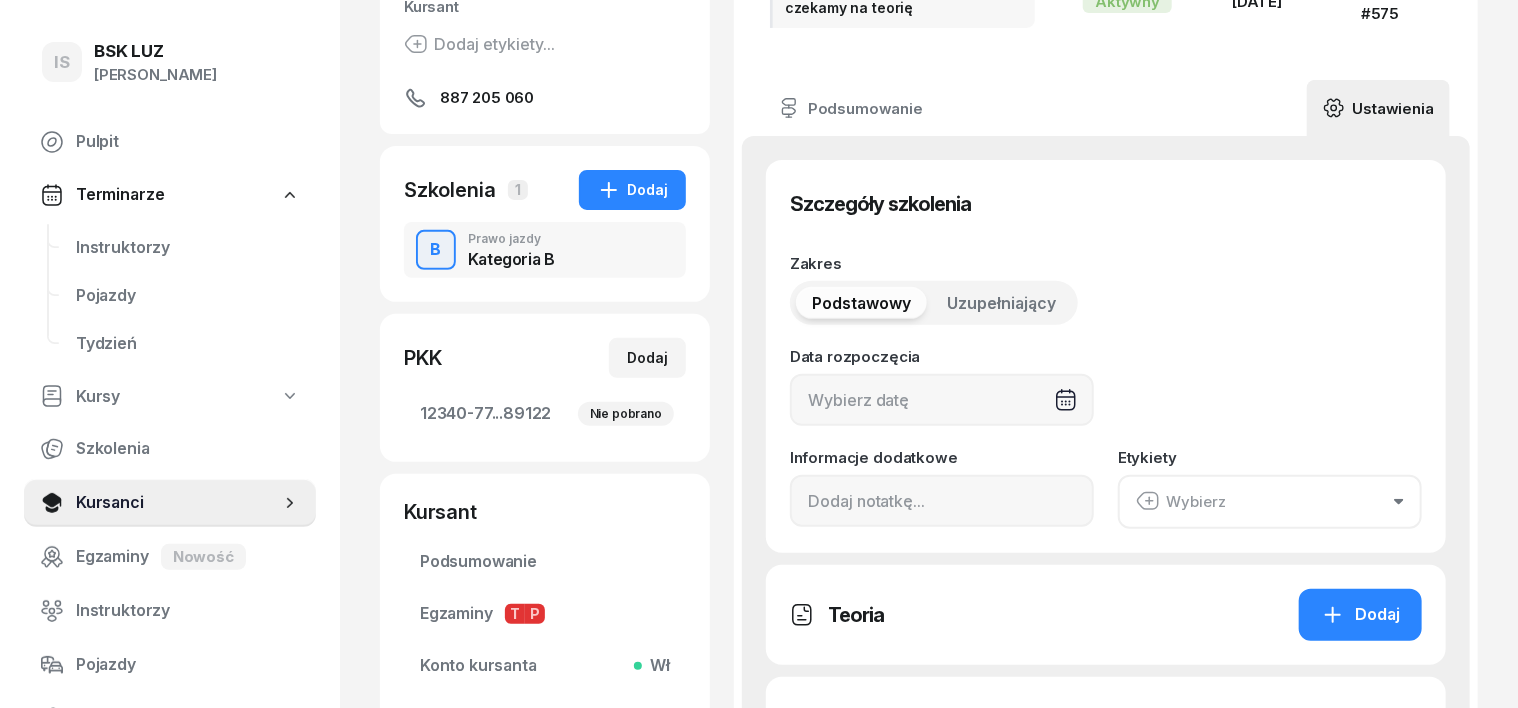 type on "[DATE]" 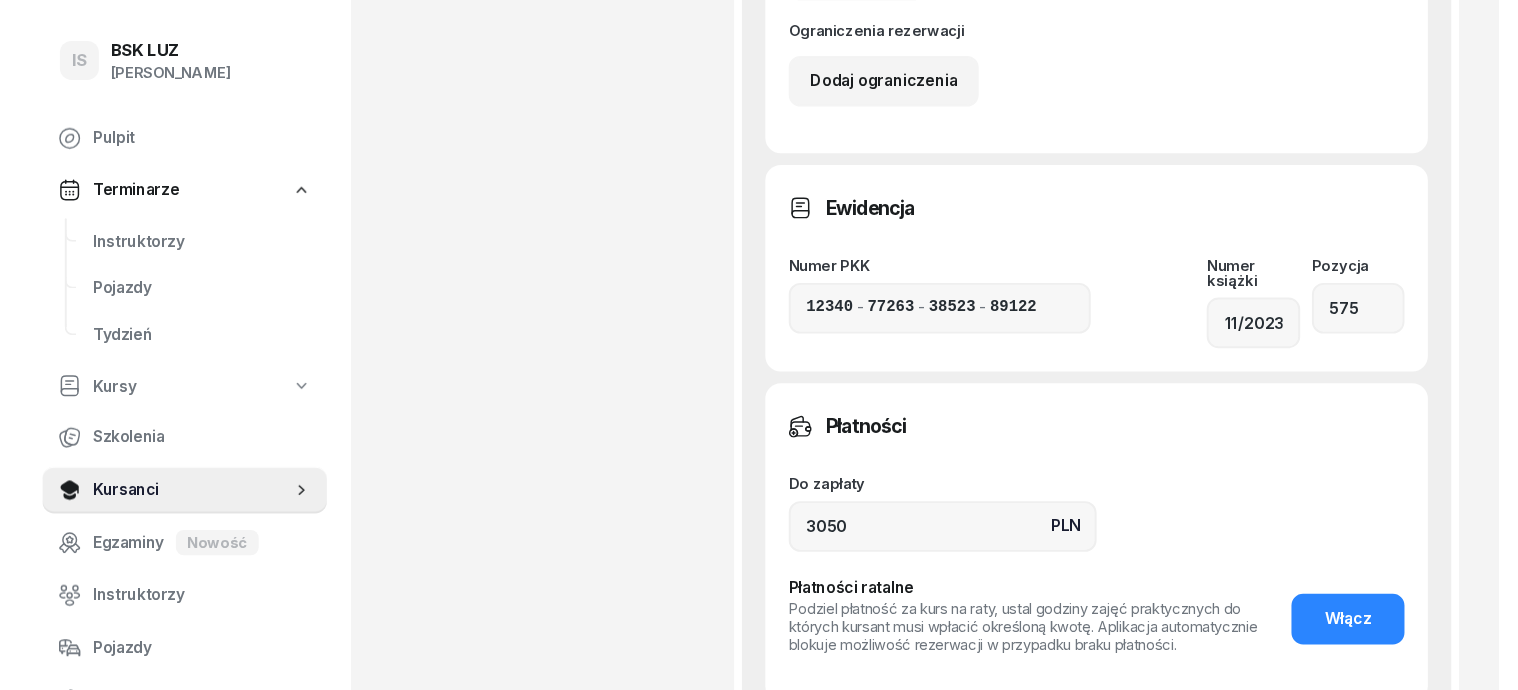 scroll, scrollTop: 1124, scrollLeft: 0, axis: vertical 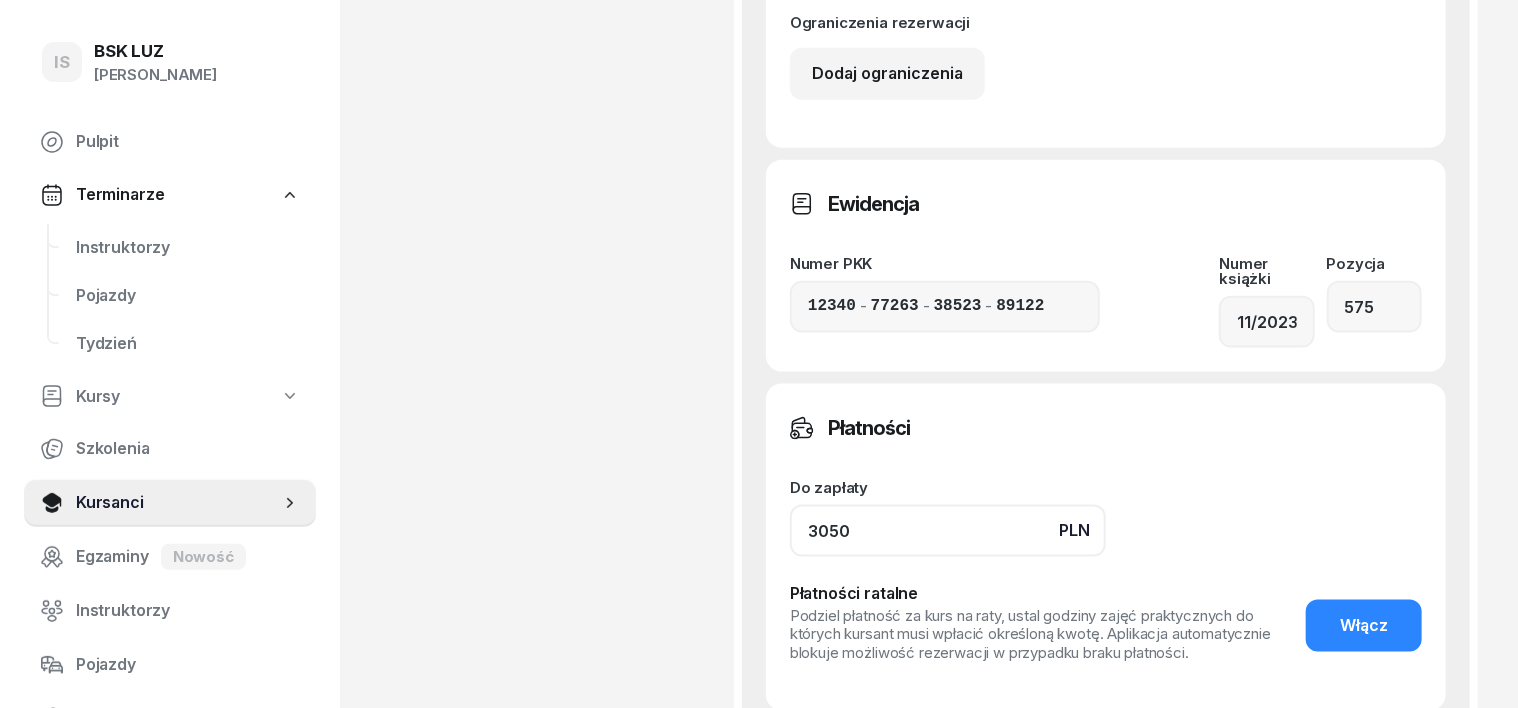 click on "3050" 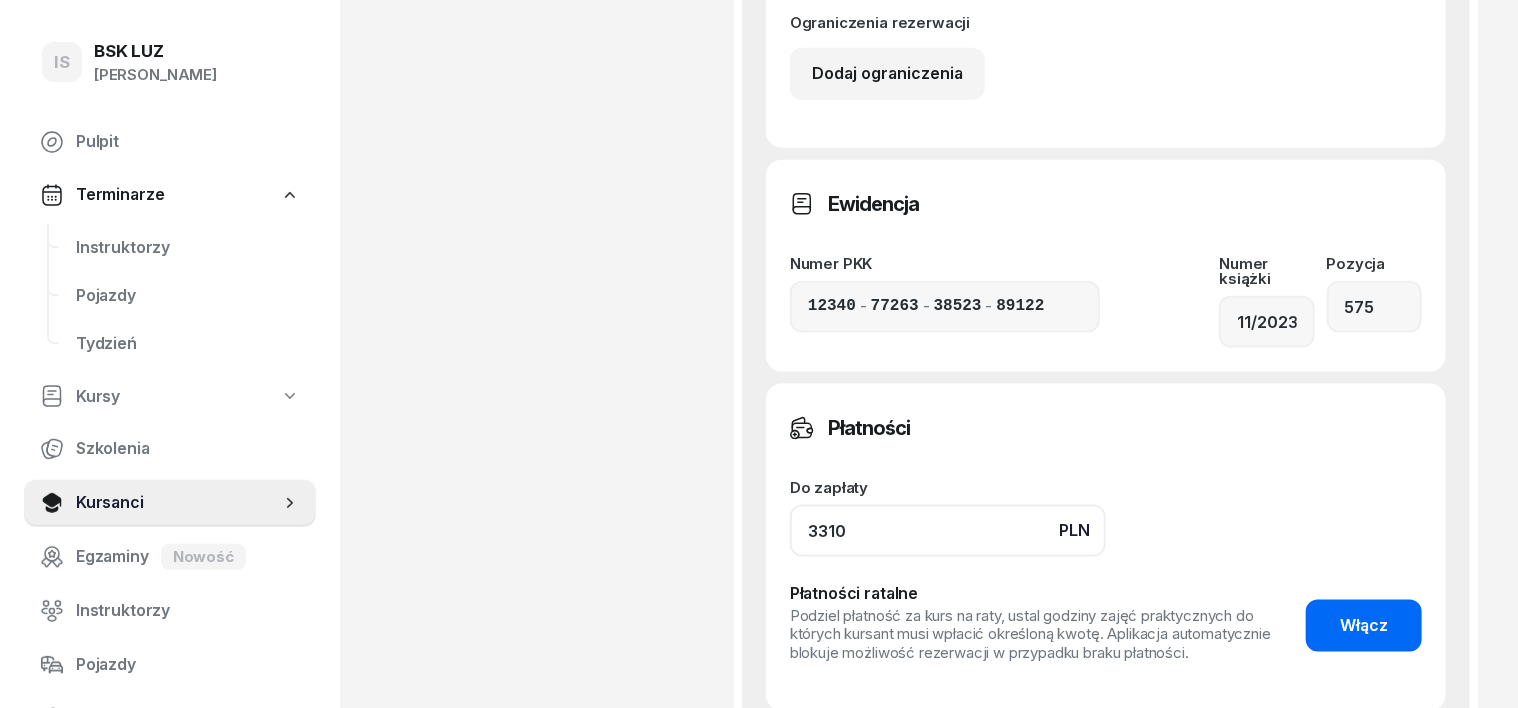 type on "3310" 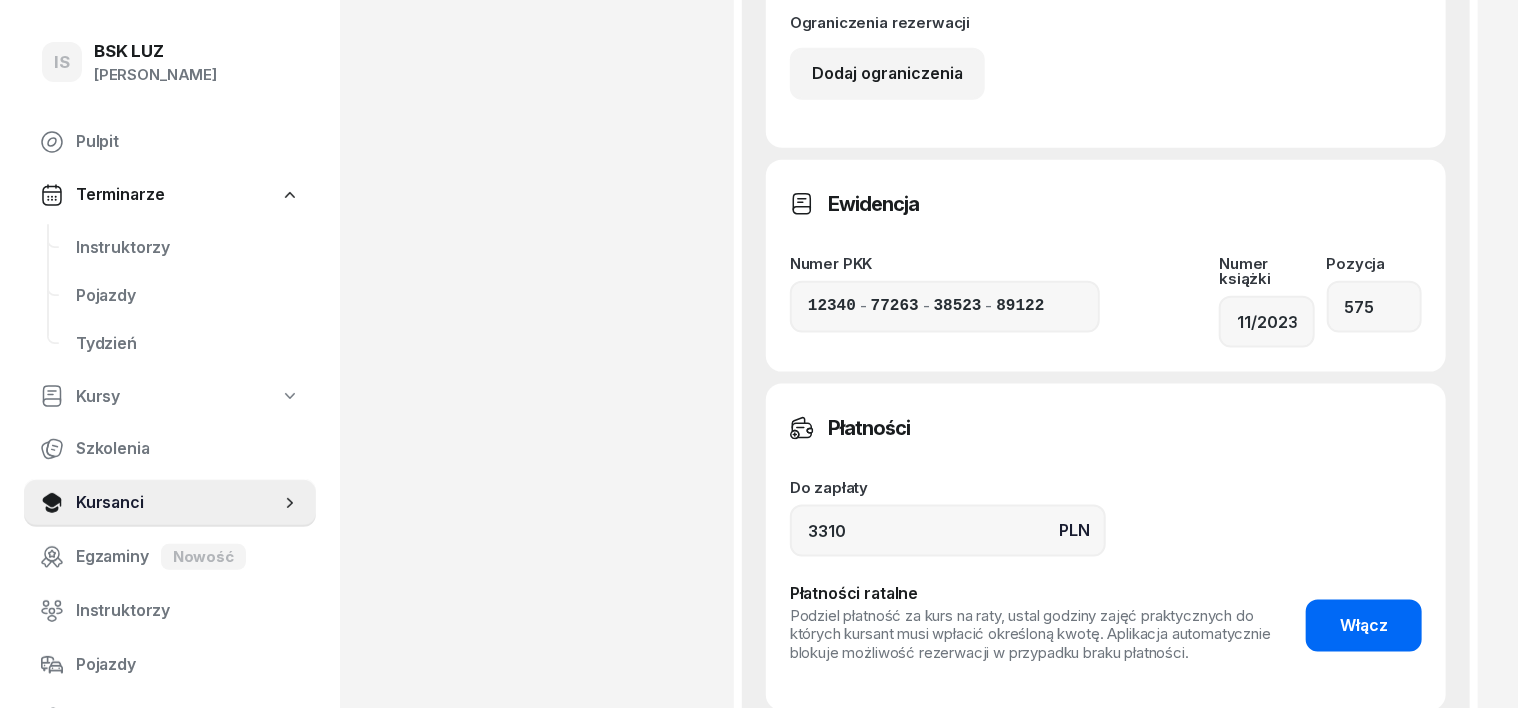 click on "Włącz" 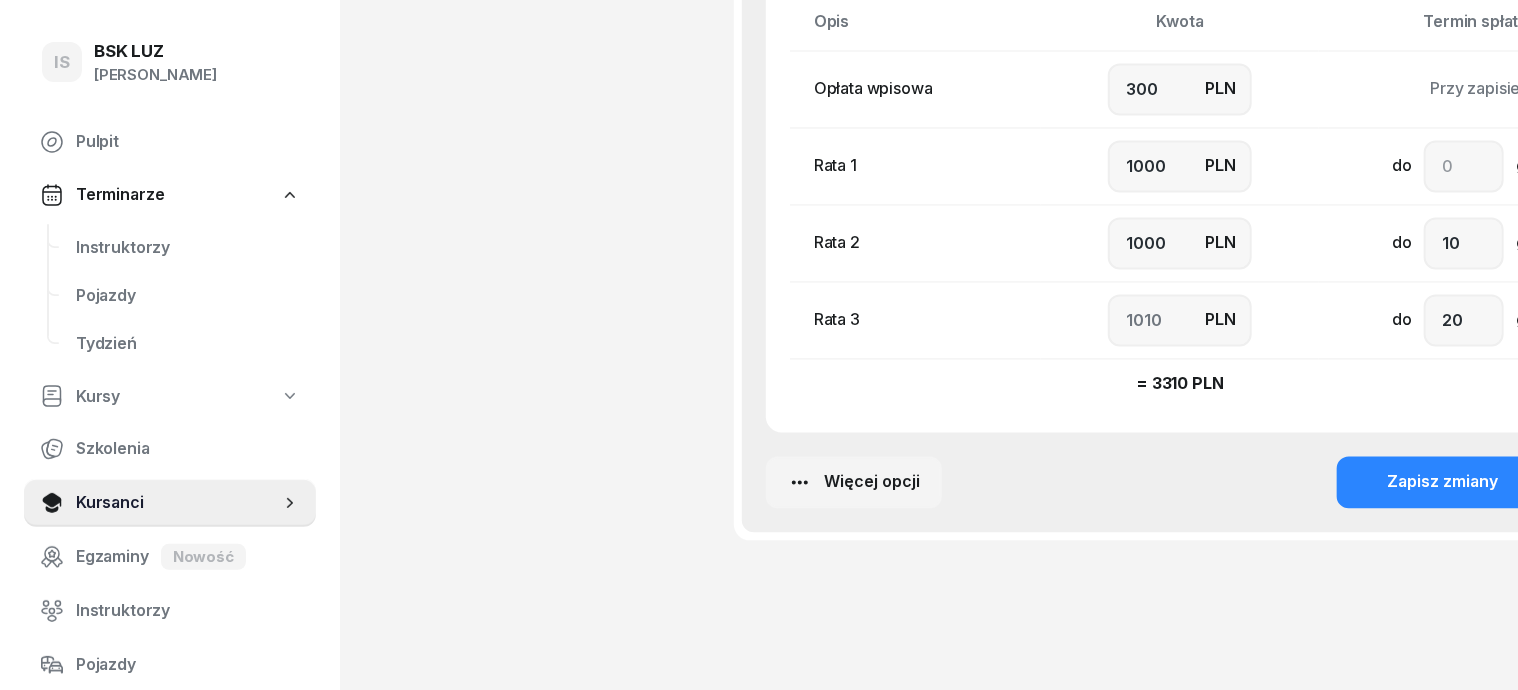 scroll, scrollTop: 1897, scrollLeft: 0, axis: vertical 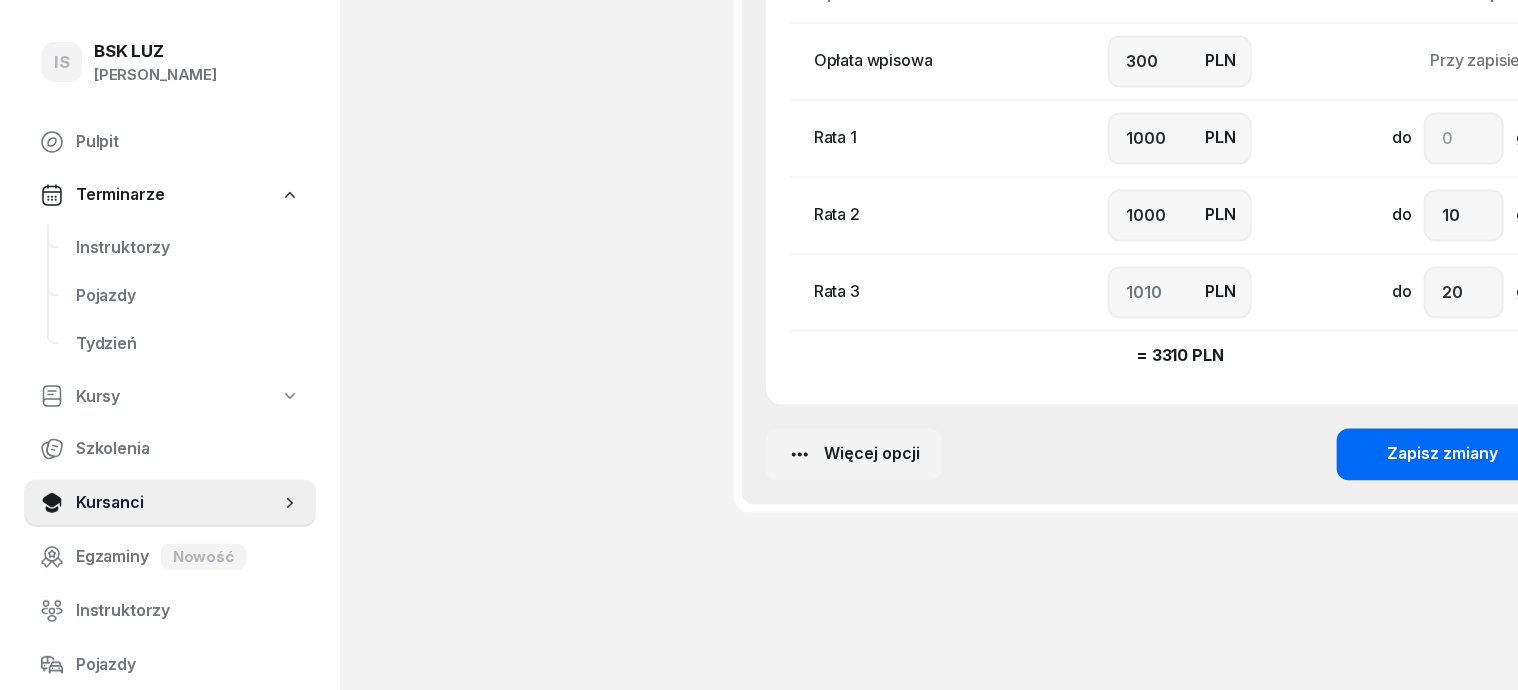 click on "Zapisz zmiany" at bounding box center [1442, 455] 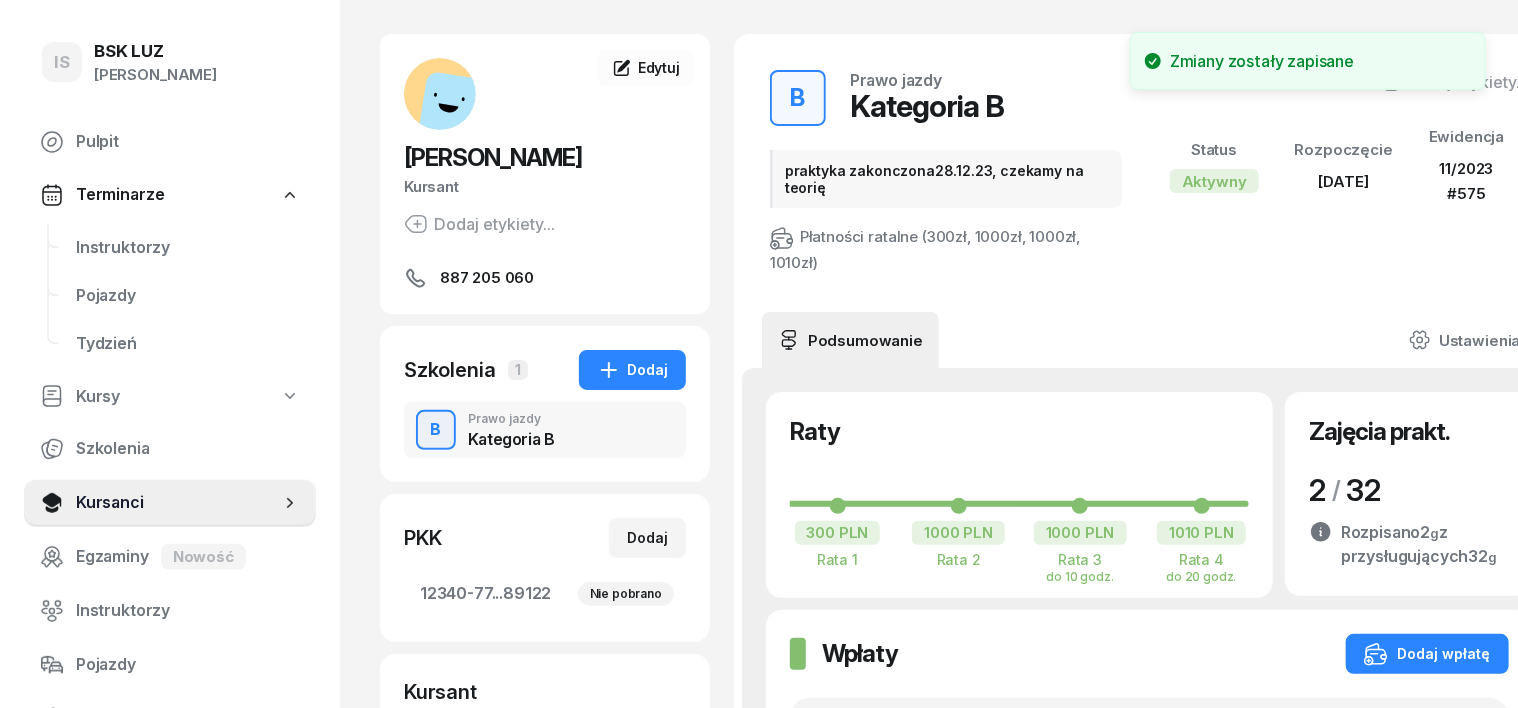 scroll, scrollTop: 0, scrollLeft: 0, axis: both 